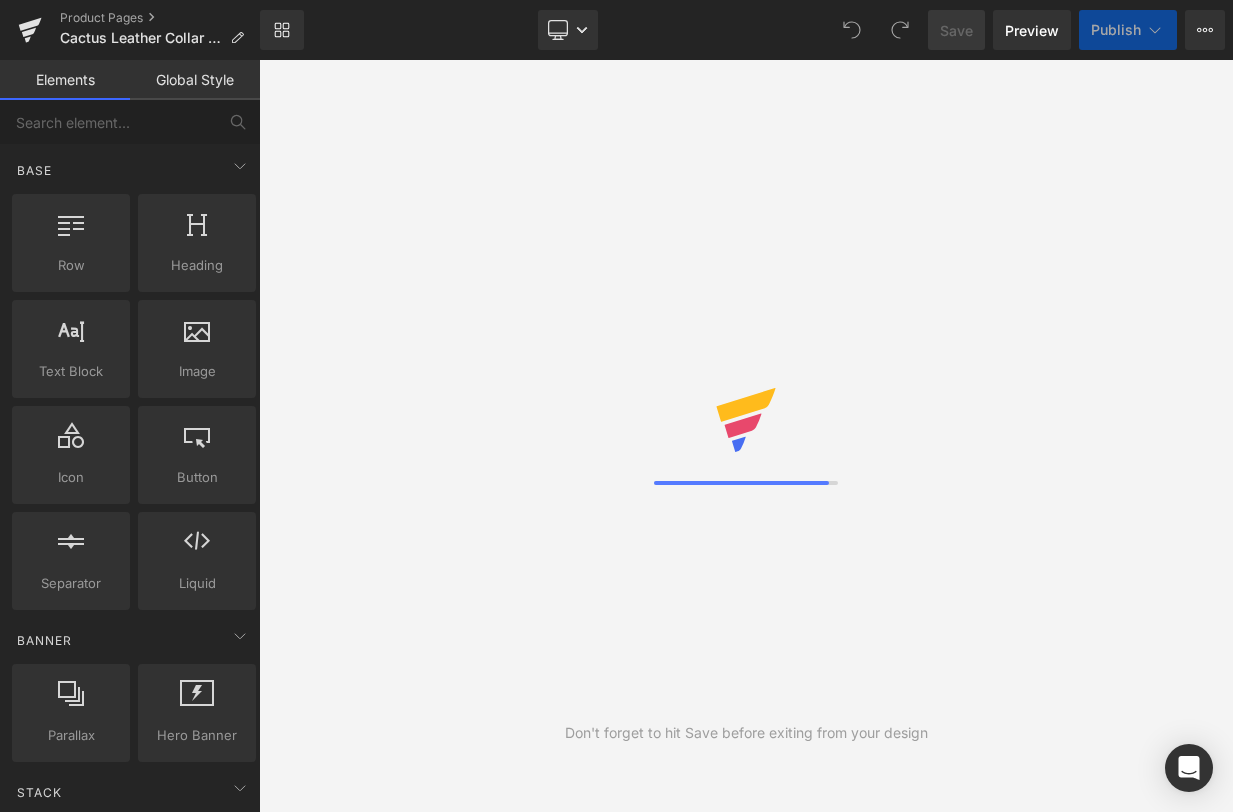 scroll, scrollTop: 0, scrollLeft: 0, axis: both 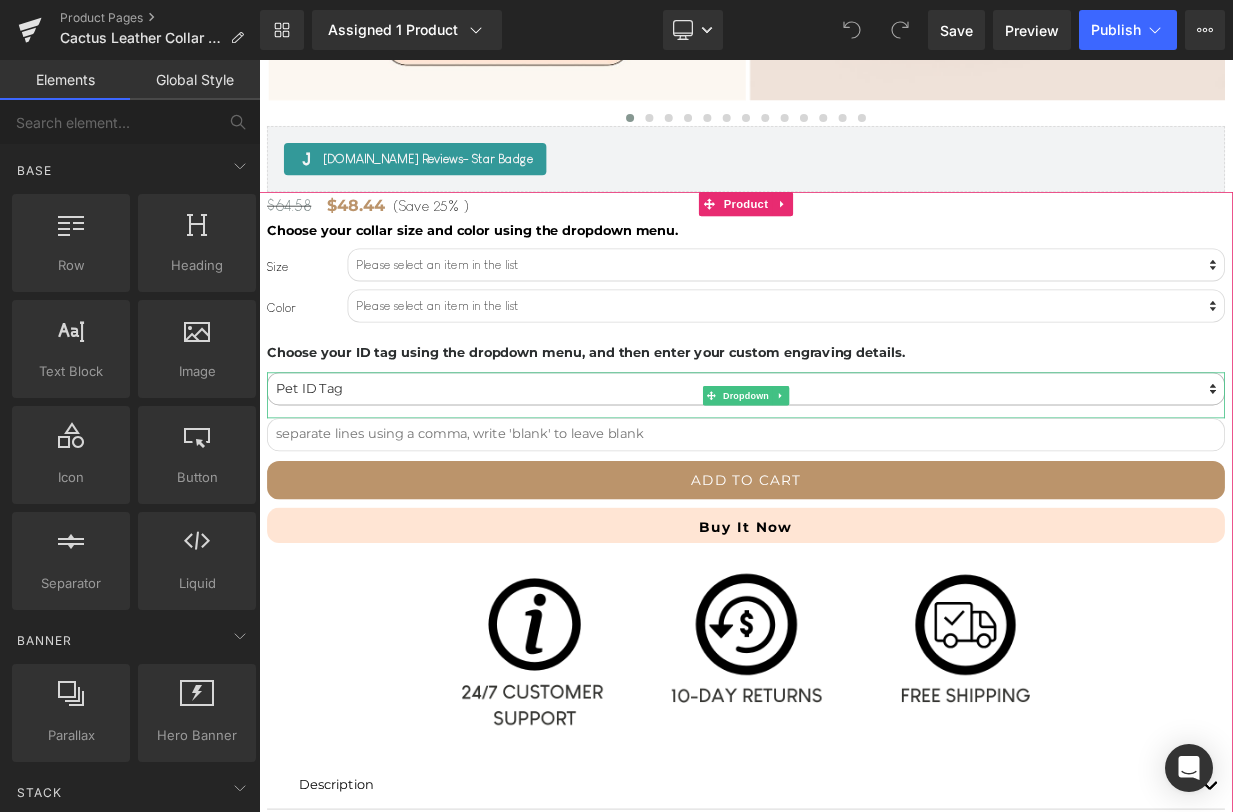 click on "Pet ID Tag Cutie with a Booty Bowtie Mama's Boy Daddy's Girl Daddy's Boy [PERSON_NAME] Squirrel Patrol Cute But Psycho Evil Eye Paw Monstera Leaf I'm Lost - Mama - Gold & White I'm Lost - Mama - Gold & Navy I'm Lost - Mama - Rose Gold & White Sweeter than Honey Hello My Name is Blank - Gold Hello My Name is Blank - Silver Howdy Main Squeeze Zodiac Rainbow Wild Flower Smiling Heart Peace, Love, Belly Rubs Good Boy Good Girl That is So Fetch Watermelon Have Your People - Gold & White Have Your People - Gold & Navy Rose - Gold & Pink Sunflower But First Walkies Lightning Bolt - Silver & Black Lightning Bolt - Gold & Black Silently Judging You Free Kisses Stinkin' Cute Only Child I'm Needy Help, My Mom is Ugly Crying Cupcake Small Fry Pupperoni Hamsa - Gold & Black Woof! Space Cadet Avocado [PERSON_NAME] Smiling Star Spoiled Taco the Town Pineapple Pumpkin Pie Bad to the Bone Donut Ball is Life I Tried Nap Hard, Play Hard Emotional Support Animal Champ Notebook Dino-Mite" at bounding box center (864, 468) 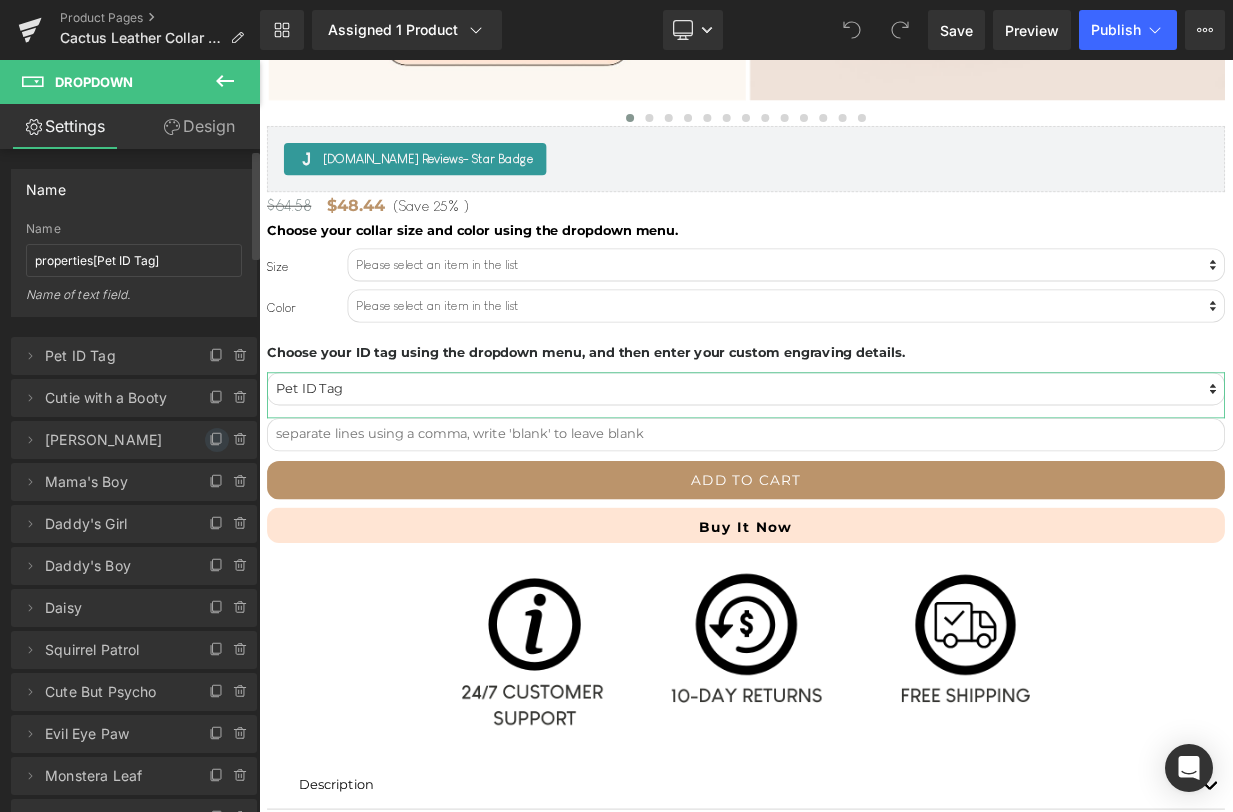 click at bounding box center (217, 440) 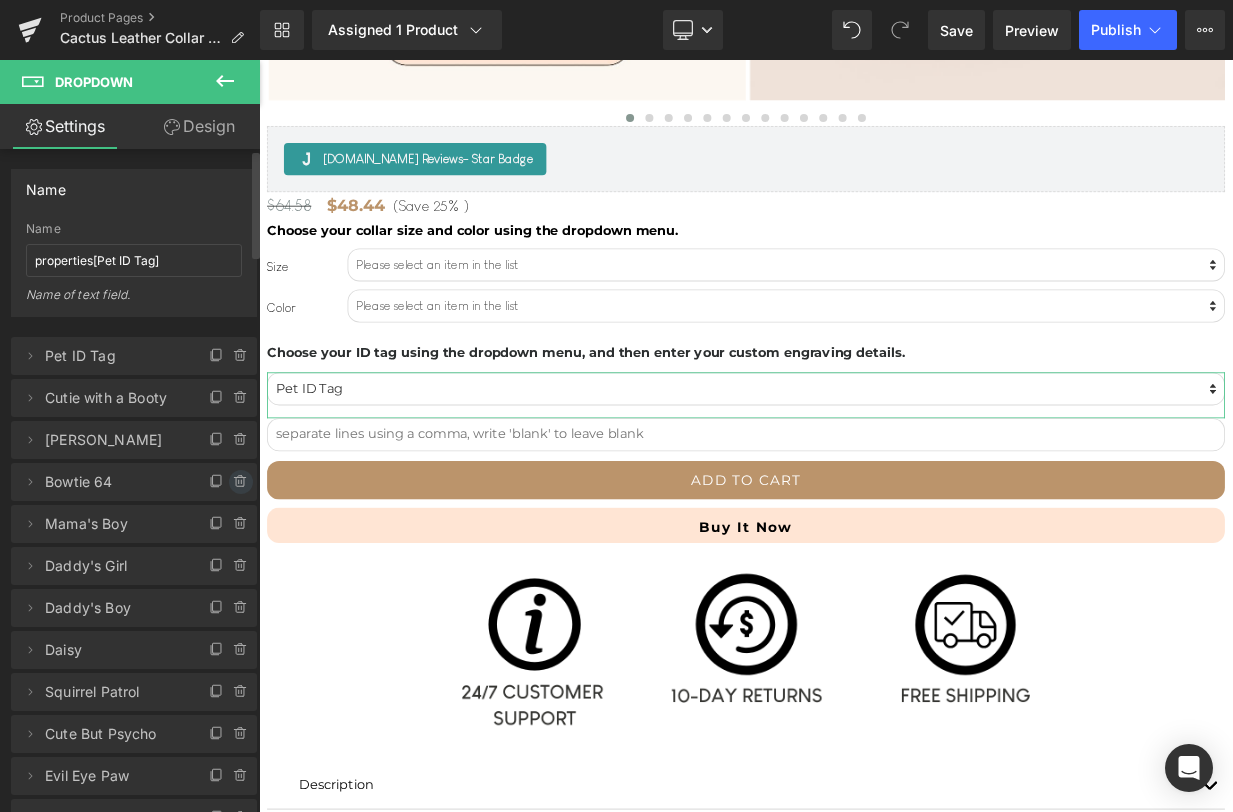 click 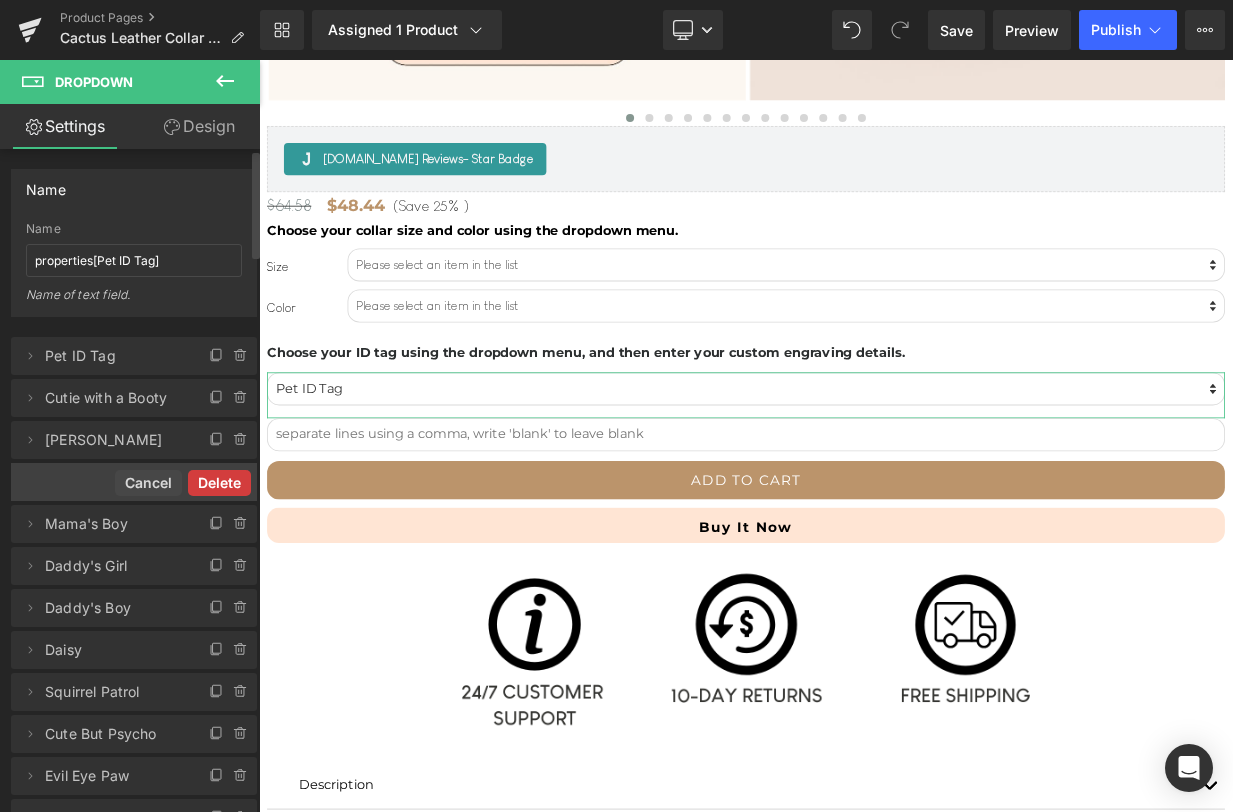 click on "Delete" at bounding box center [219, 483] 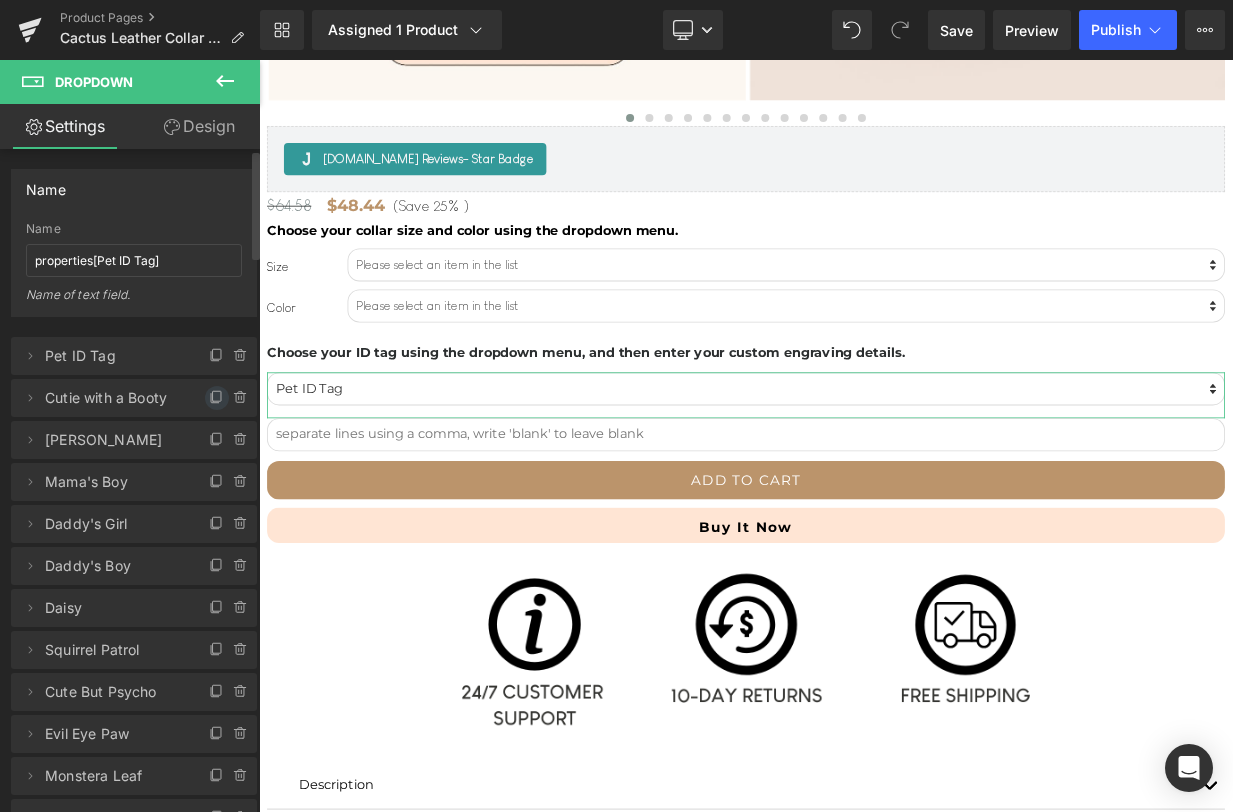 click 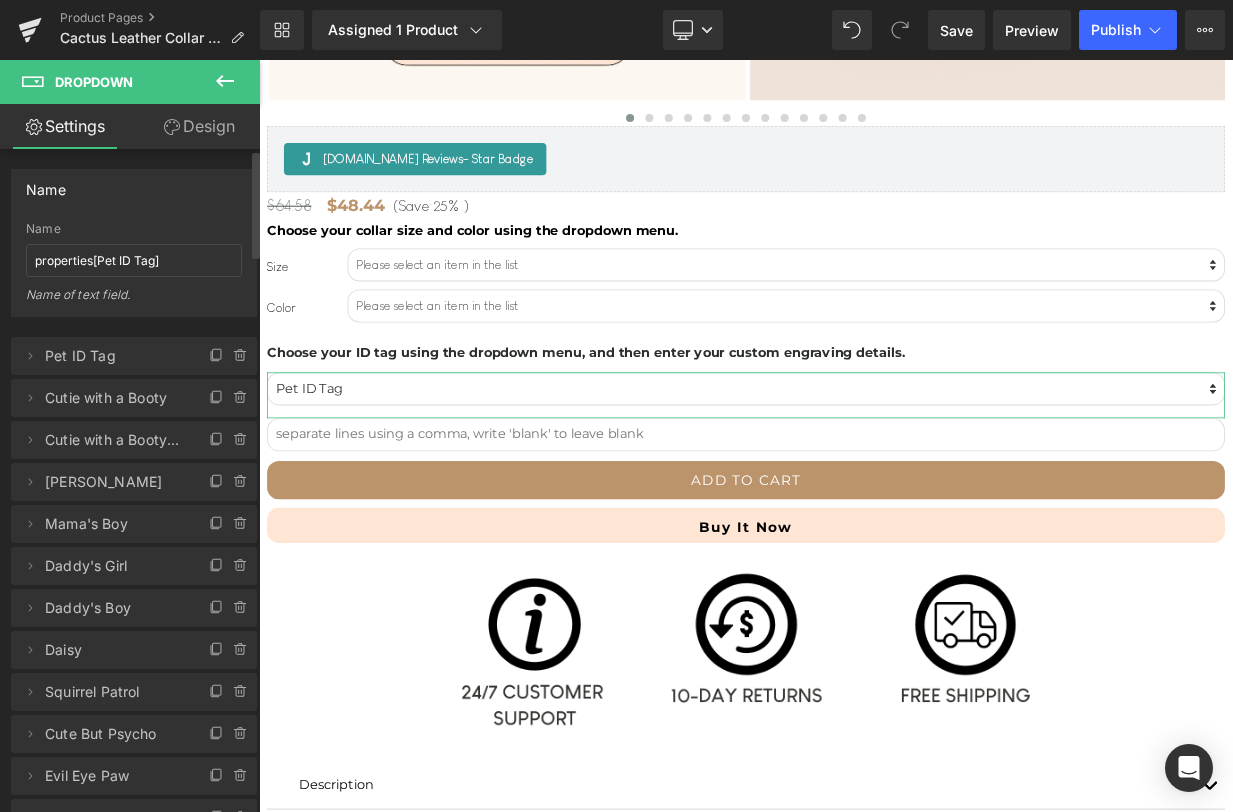 click on "Cutie with a Booty 64" at bounding box center (114, 440) 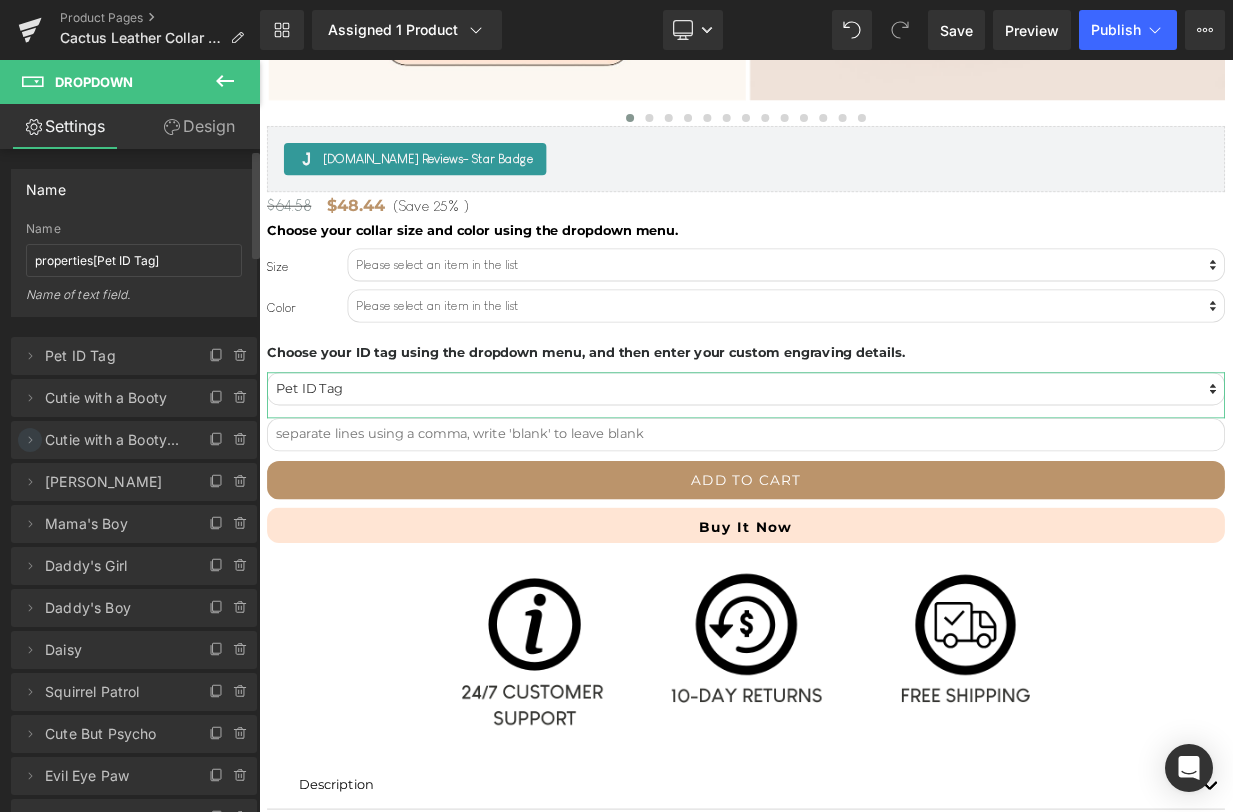 click 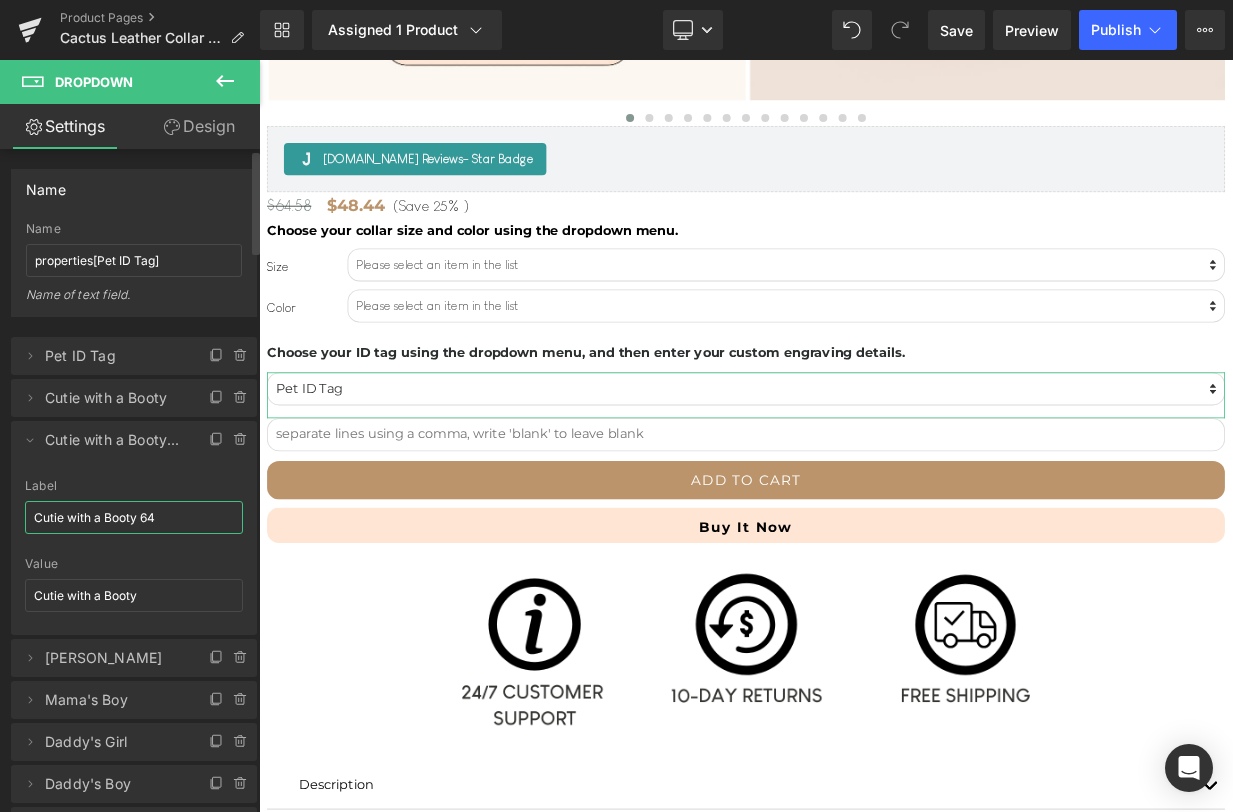 click on "Cutie with a Booty 64" at bounding box center (134, 517) 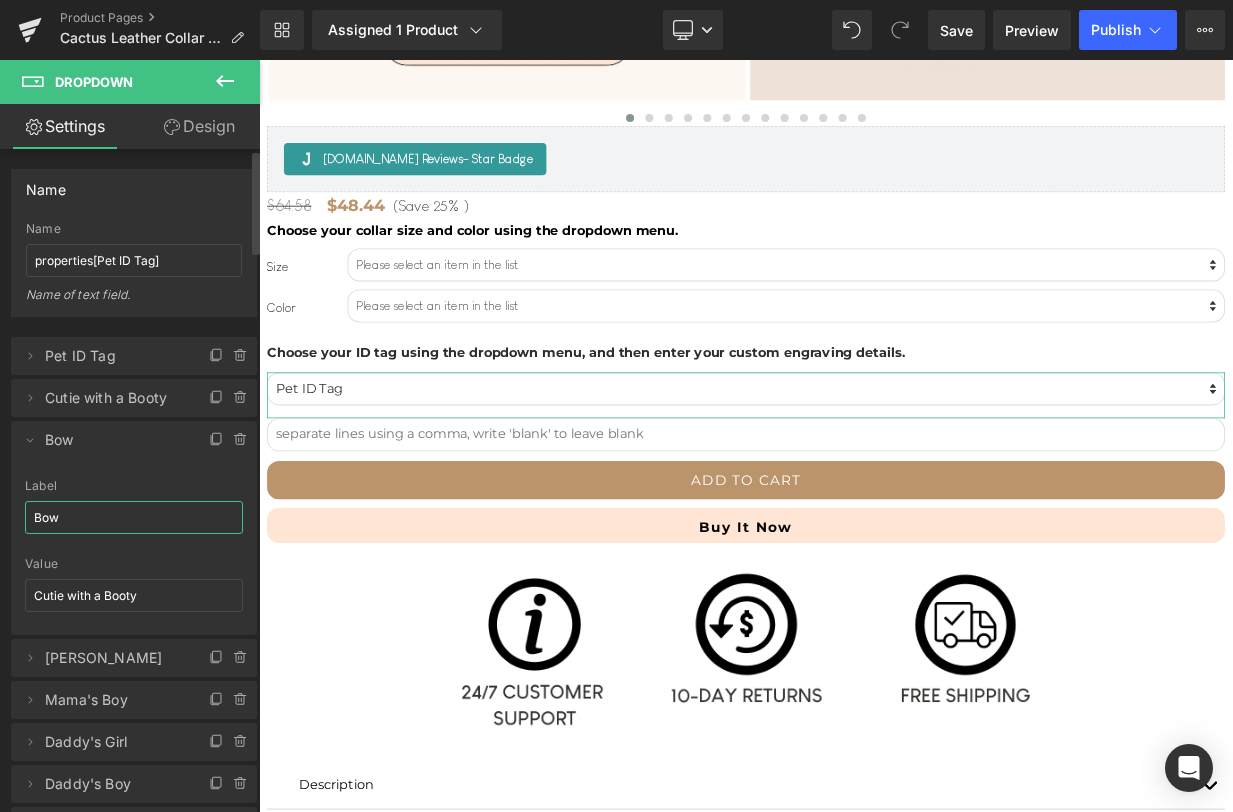 type on "Bow" 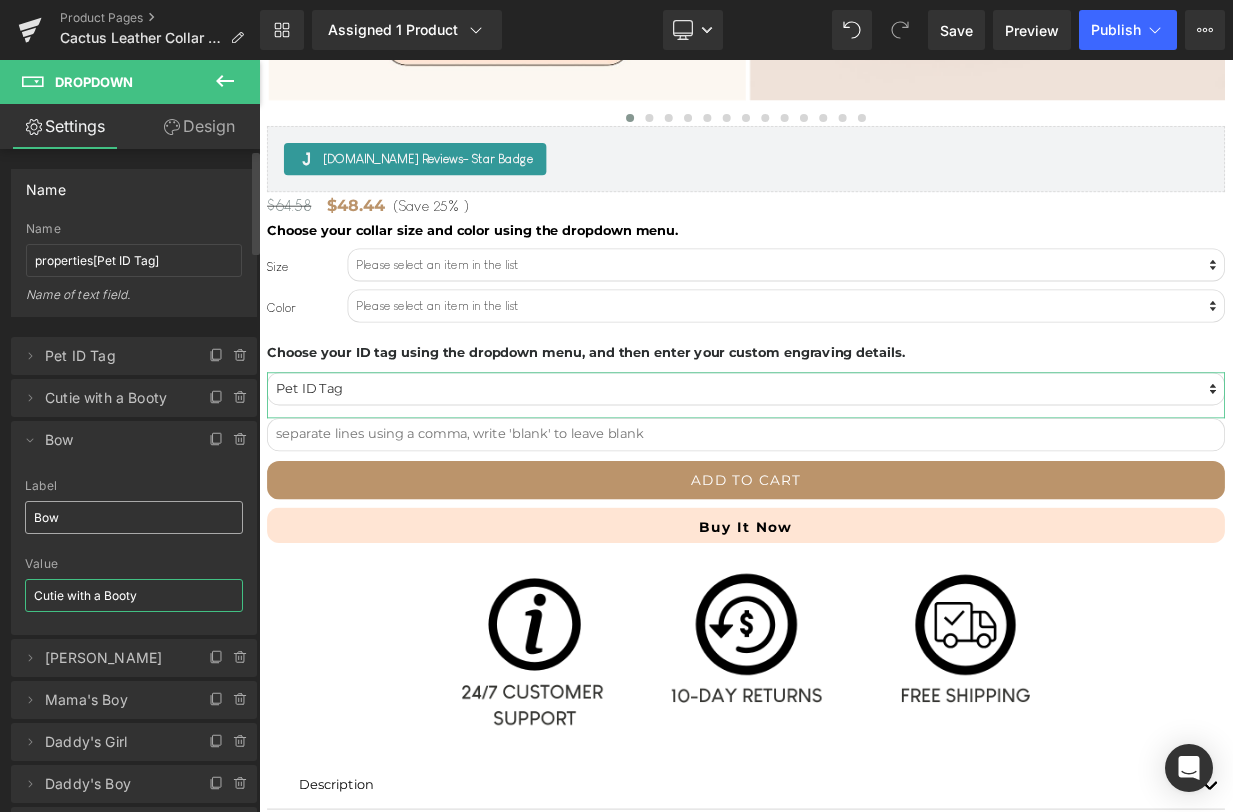 paste on "Bow" 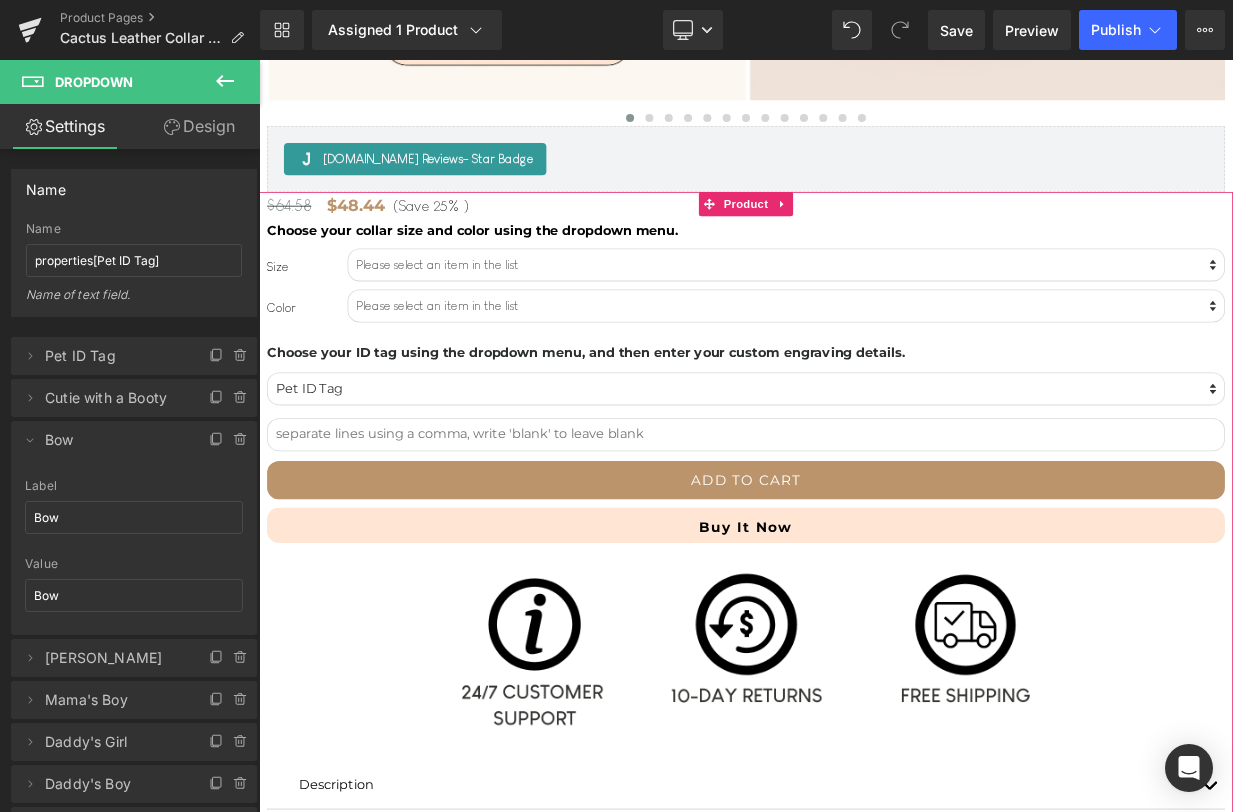 click on "$64.58
$48.44
(Save
25%
)
(P) Price
Choose your collar size and color using the dropdown menu.
Text Block
Size
Please select an item in the list
Small
Medium (+$3)
Color" at bounding box center [864, 680] 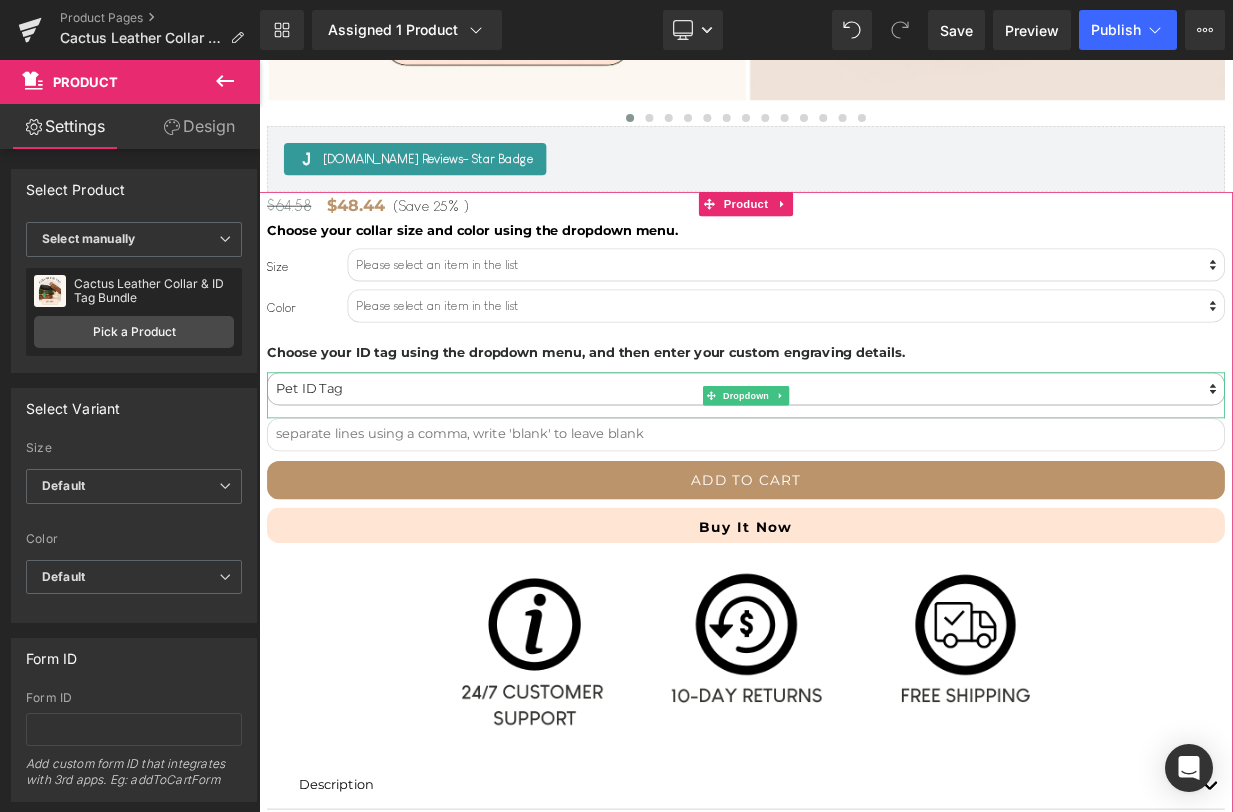 click on "Pet ID Tag Cutie with a Booty Bow Bowtie Mama's Boy Daddy's Girl Daddy's Boy [PERSON_NAME] Squirrel Patrol Cute But Psycho Evil Eye Paw Monstera Leaf I'm Lost - Mama - Gold & White I'm Lost - Mama - Gold & Navy I'm Lost - Mama - Rose Gold & White Sweeter than Honey Hello My Name is Blank - Gold Hello My Name is Blank - Silver Howdy Main Squeeze Zodiac Rainbow Wild Flower Smiling Heart Peace, Love, Belly Rubs Good Boy Good Girl That is So Fetch Watermelon Have Your People - Gold & White Have Your People - Gold & Navy Rose - Gold & Pink Sunflower But First Walkies Lightning Bolt - Silver & Black Lightning Bolt - Gold & Black Silently Judging You Free Kisses Stinkin' Cute Only Child I'm Needy Help, My Mom is Ugly Crying Cupcake Small Fry Pupperoni Hamsa - Gold & Black Woof! Space Cadet Avocado [PERSON_NAME] Smiling Star Spoiled Taco the Town Pineapple Pumpkin Pie Bad to the Bone Donut Ball is Life I Tried Nap Hard, Play Hard Emotional Support Animal Champ Notebook Dino-Mite" at bounding box center (864, 468) 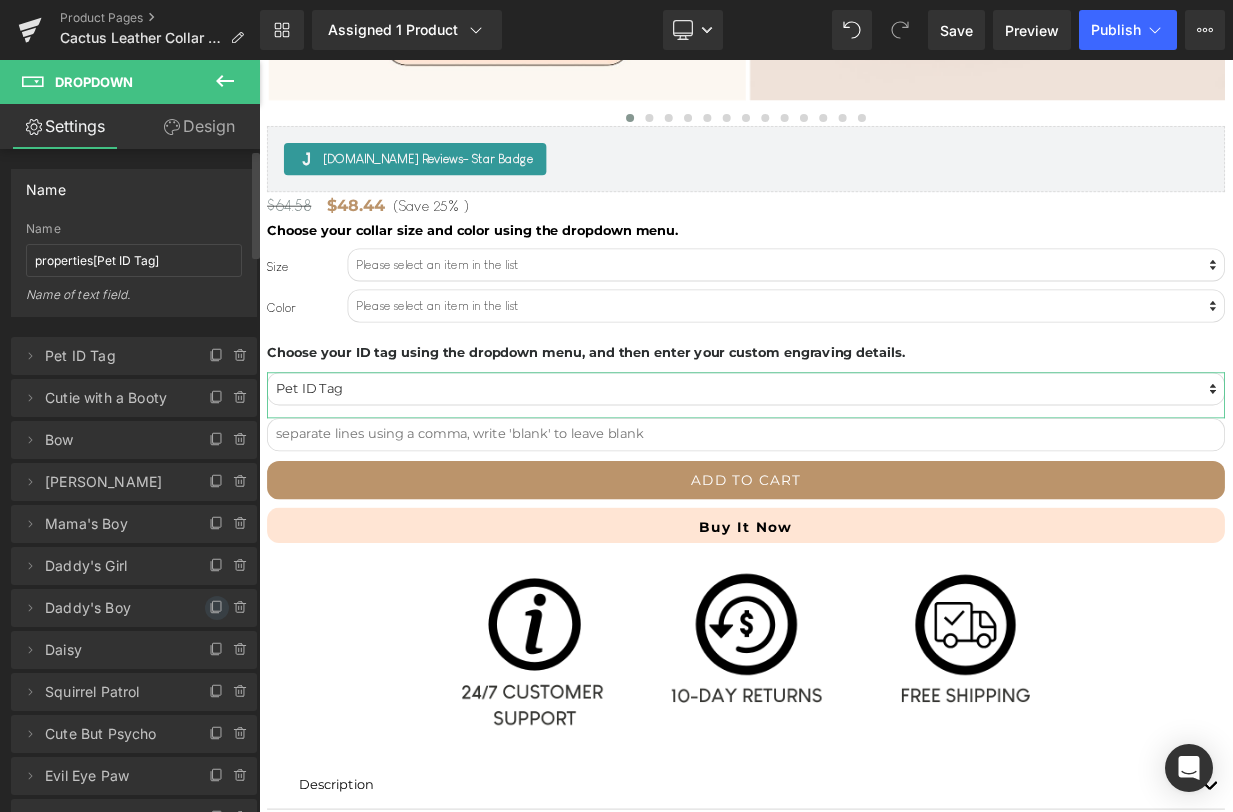 click at bounding box center [217, 608] 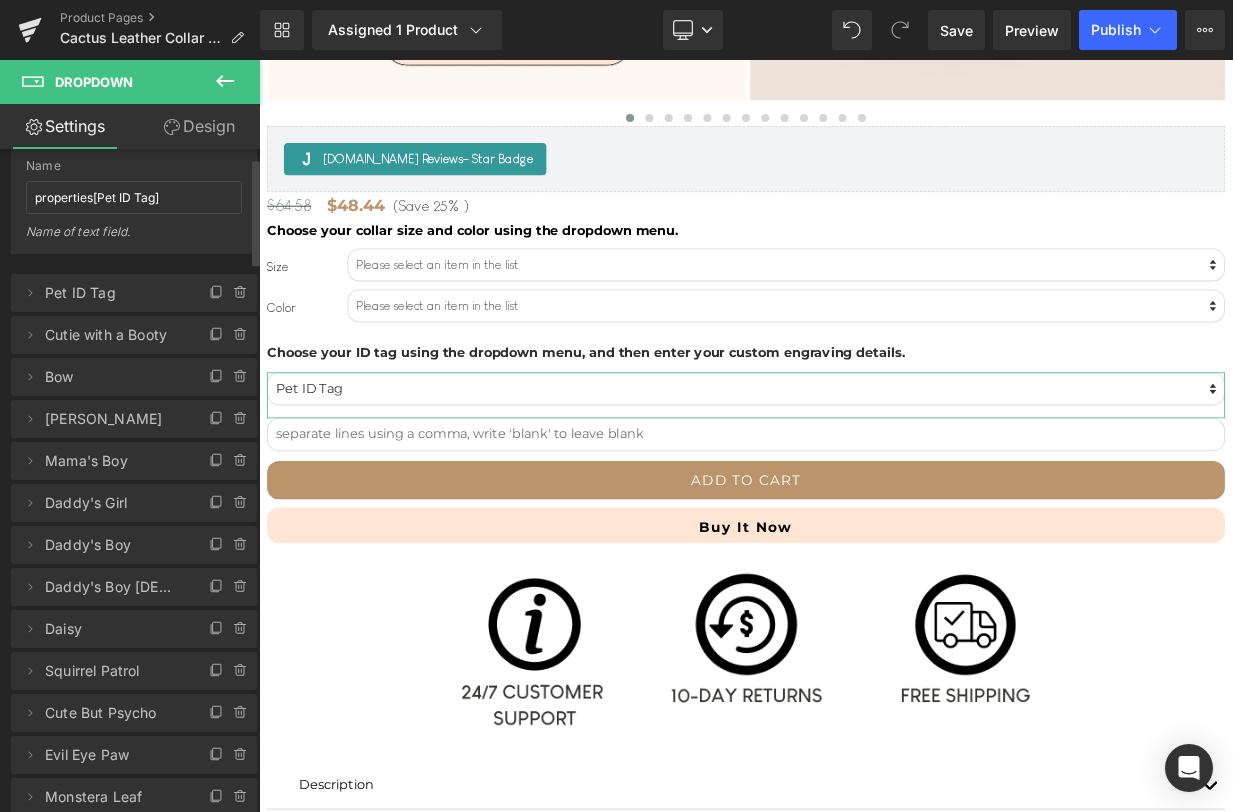 scroll, scrollTop: 70, scrollLeft: 0, axis: vertical 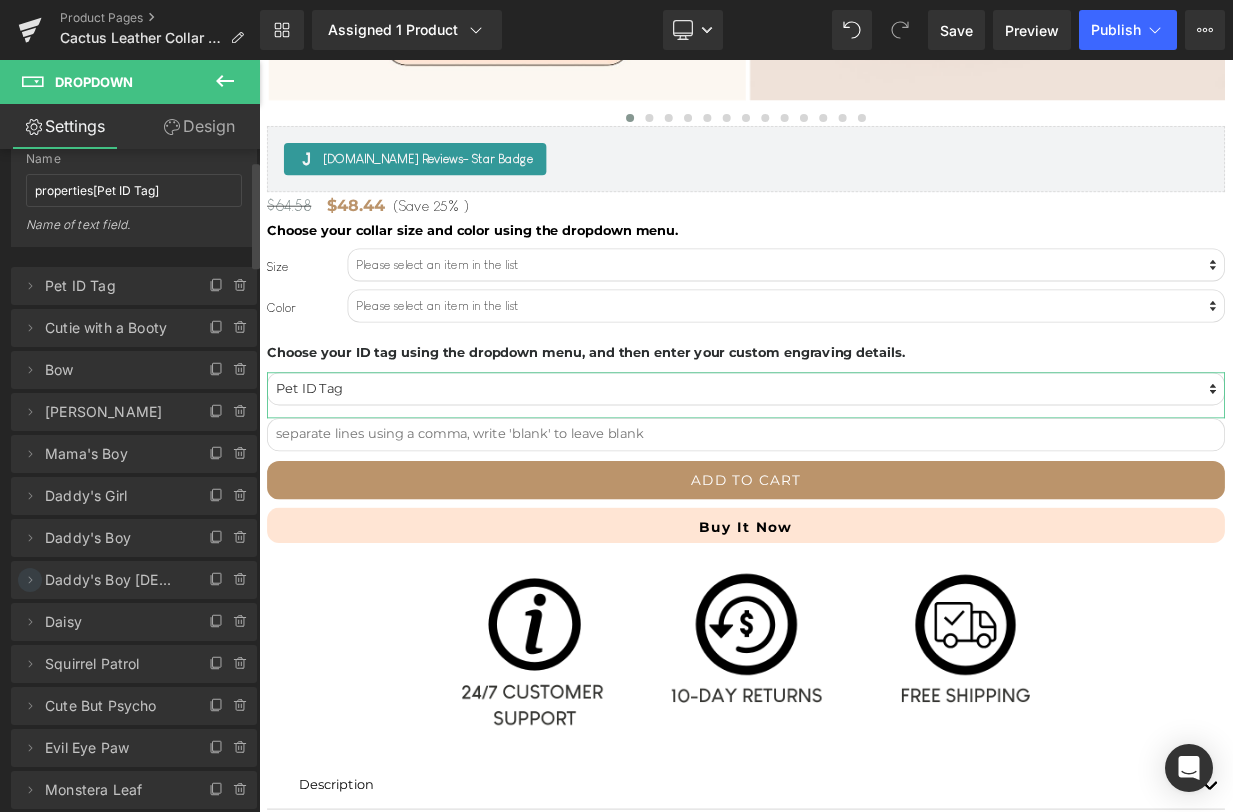 click 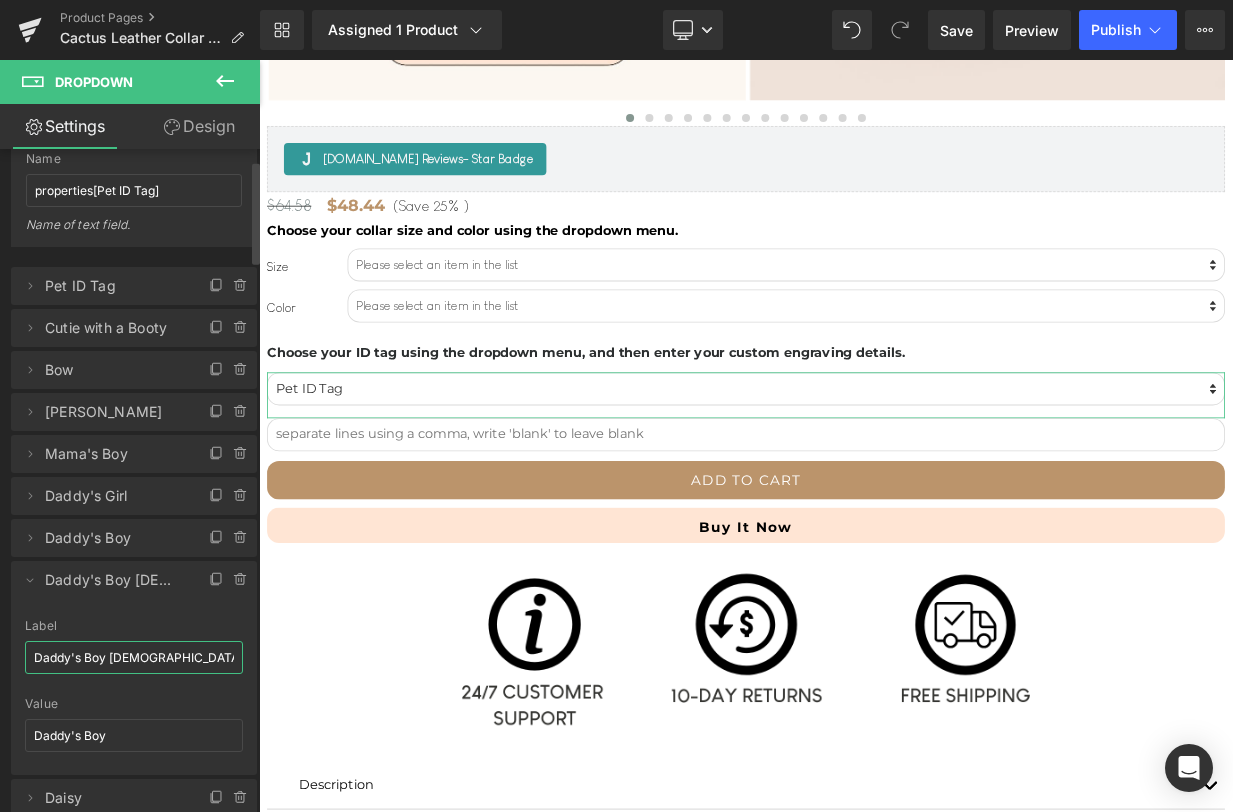 click on "Daddy's Boy [DEMOGRAPHIC_DATA]" at bounding box center [134, 657] 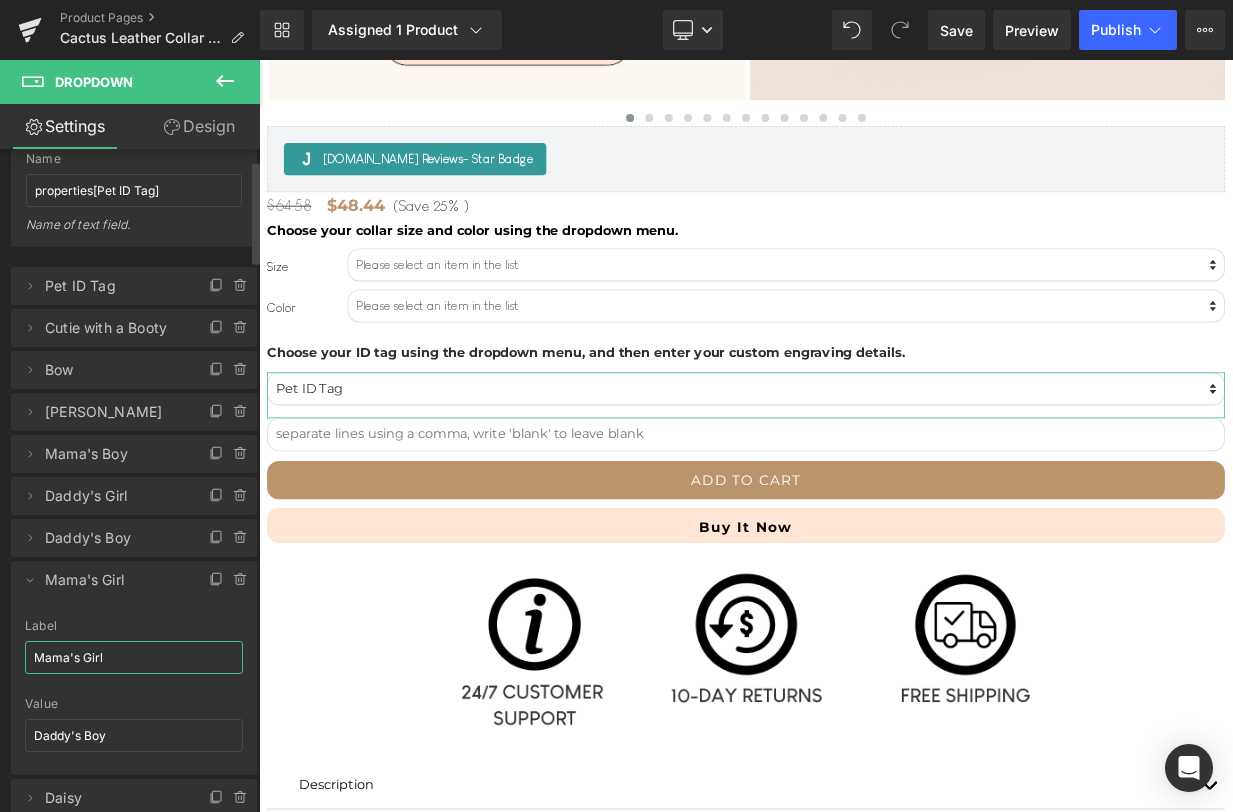 type on "Mama's Girl" 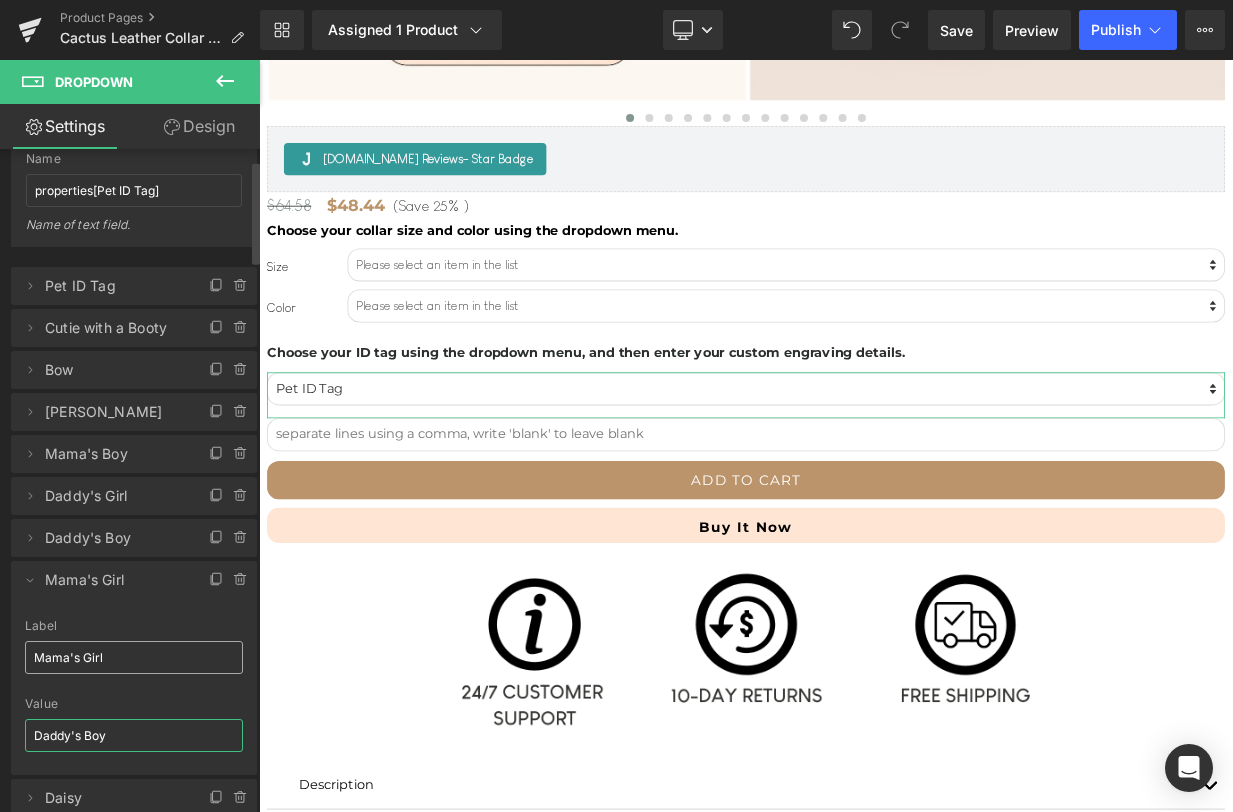 paste on "Mama's Girl" 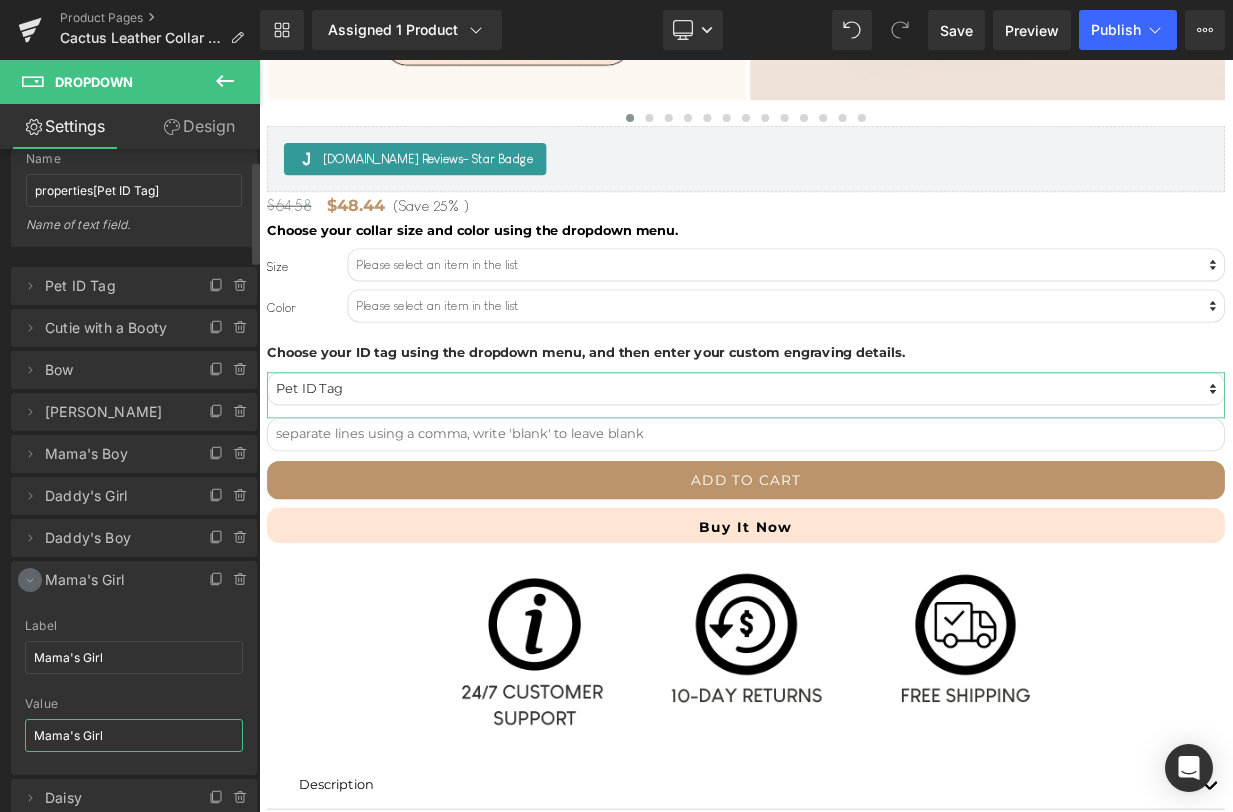 type on "Mama's Girl" 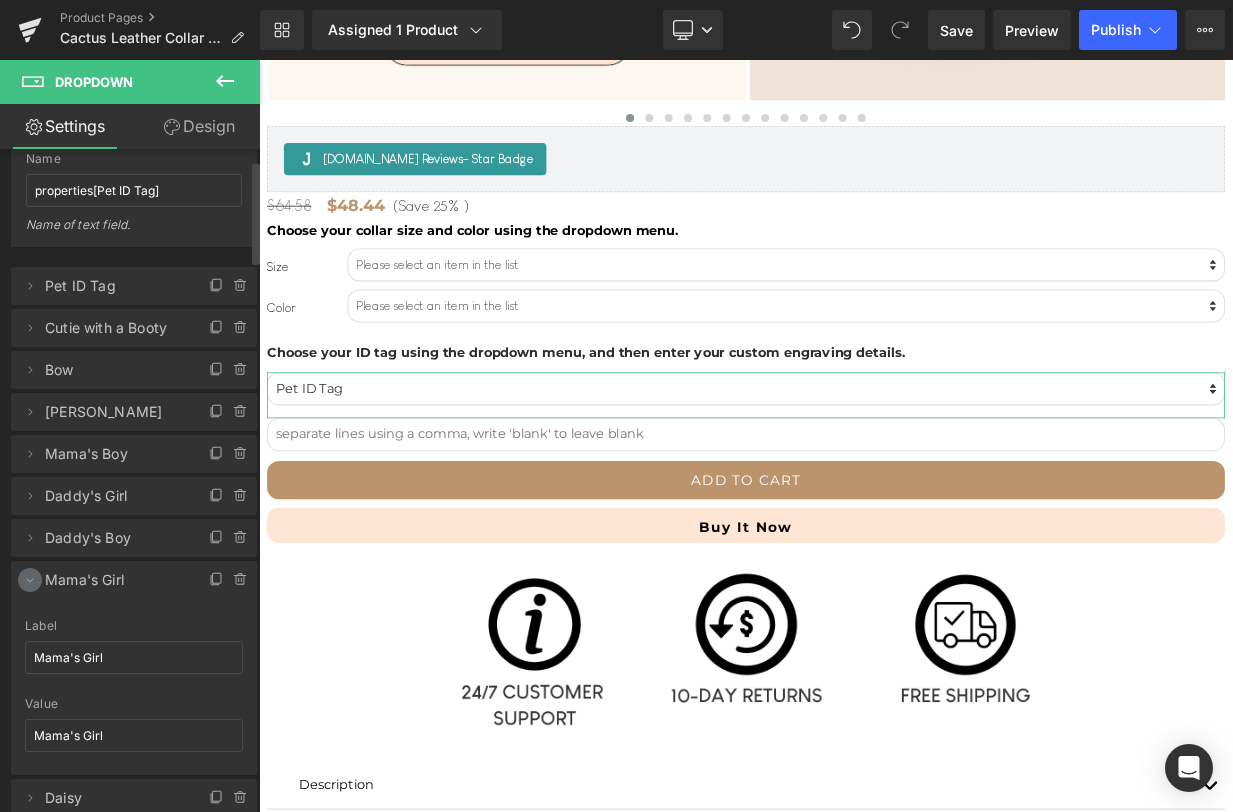 click at bounding box center [30, 580] 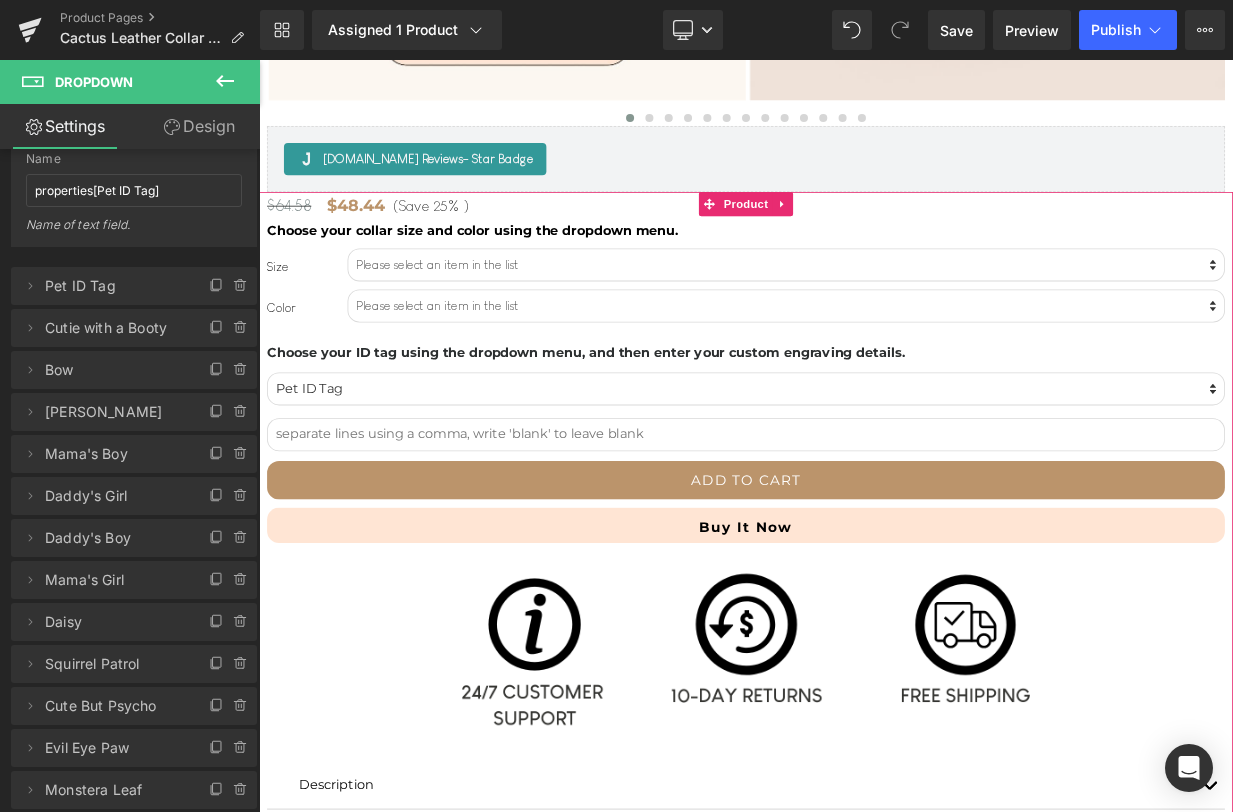 click on "$64.58
$48.44
(Save
25%
)
(P) Price
Choose your collar size and color using the dropdown menu.
Text Block
Size
Please select an item in the list
Small
Medium (+$3)
Color" at bounding box center (864, 680) 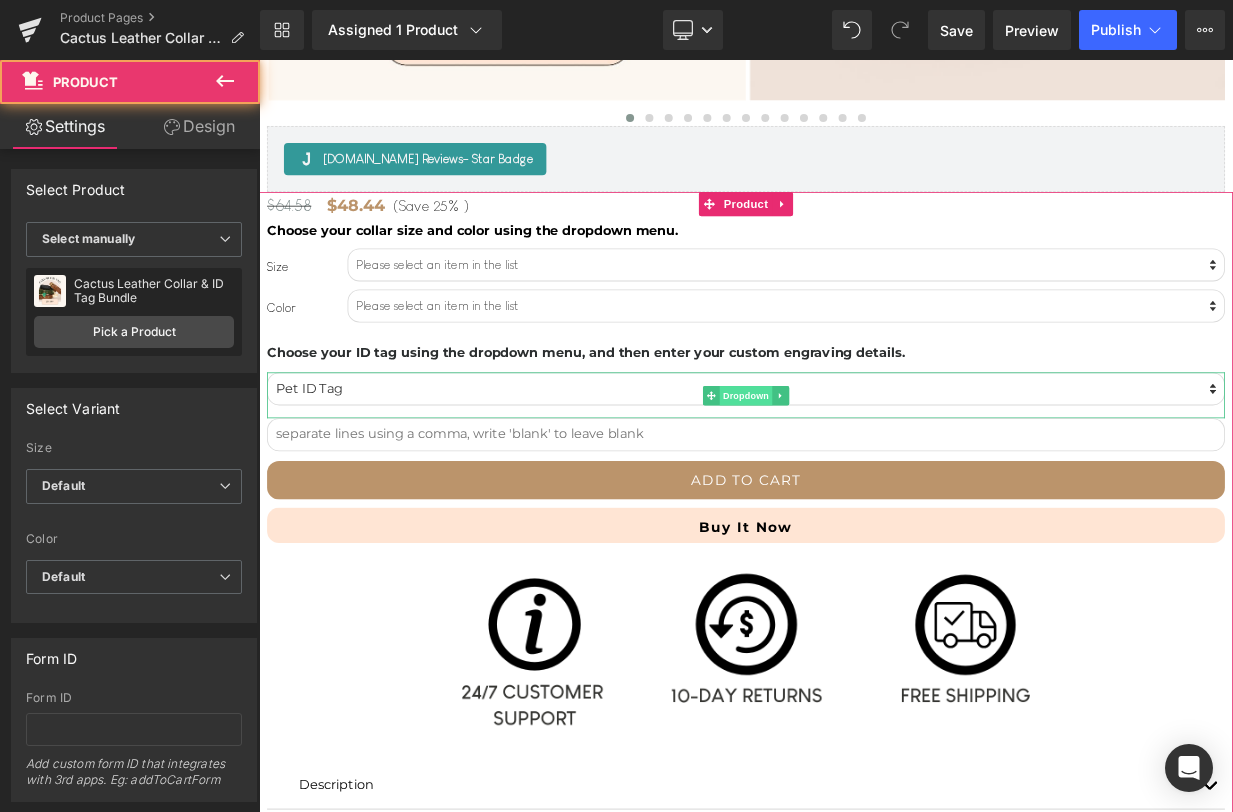 click on "Dropdown" at bounding box center (863, 477) 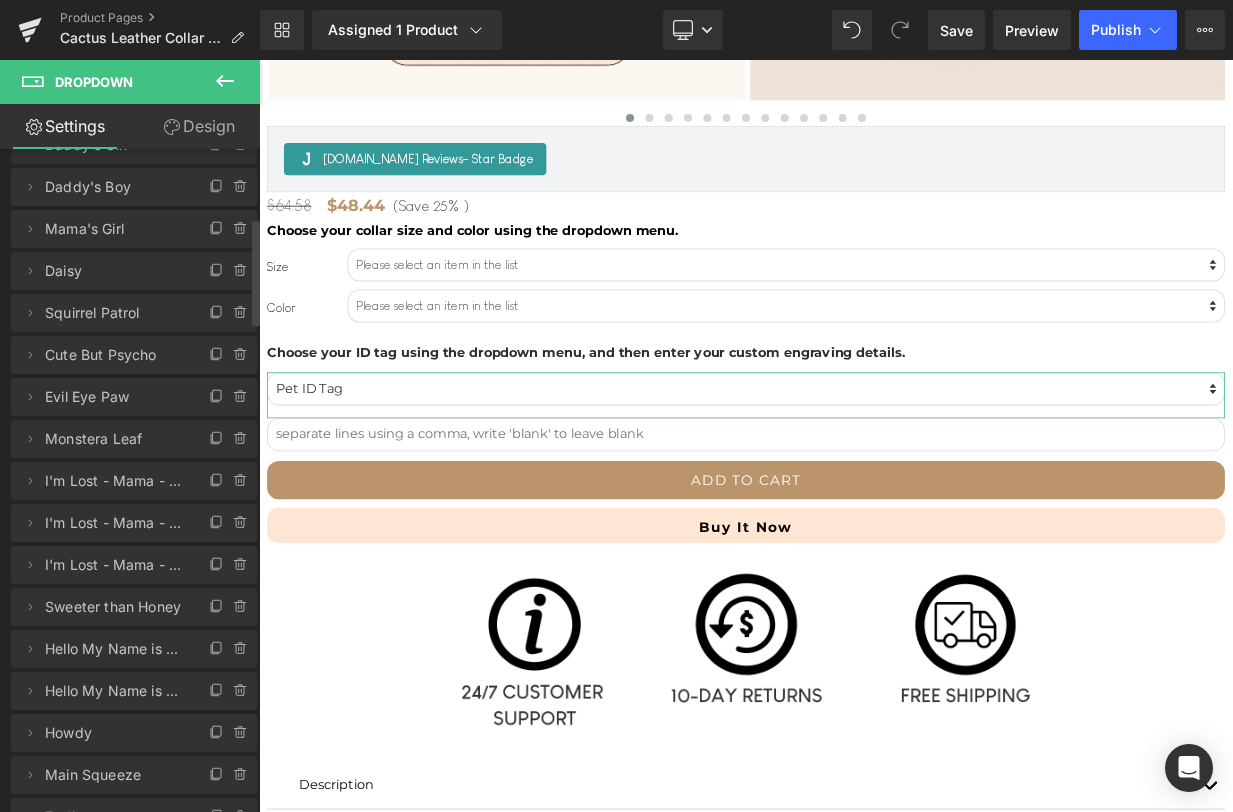 scroll, scrollTop: 440, scrollLeft: 0, axis: vertical 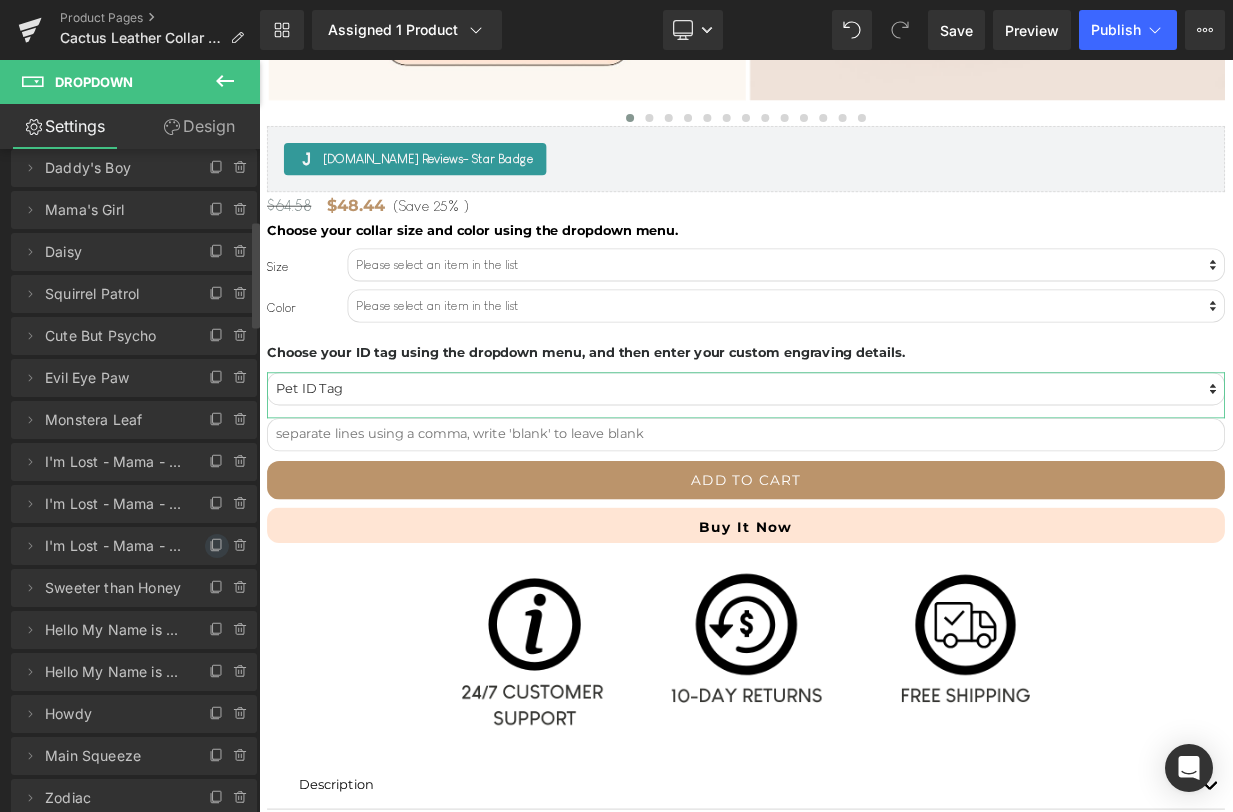 click 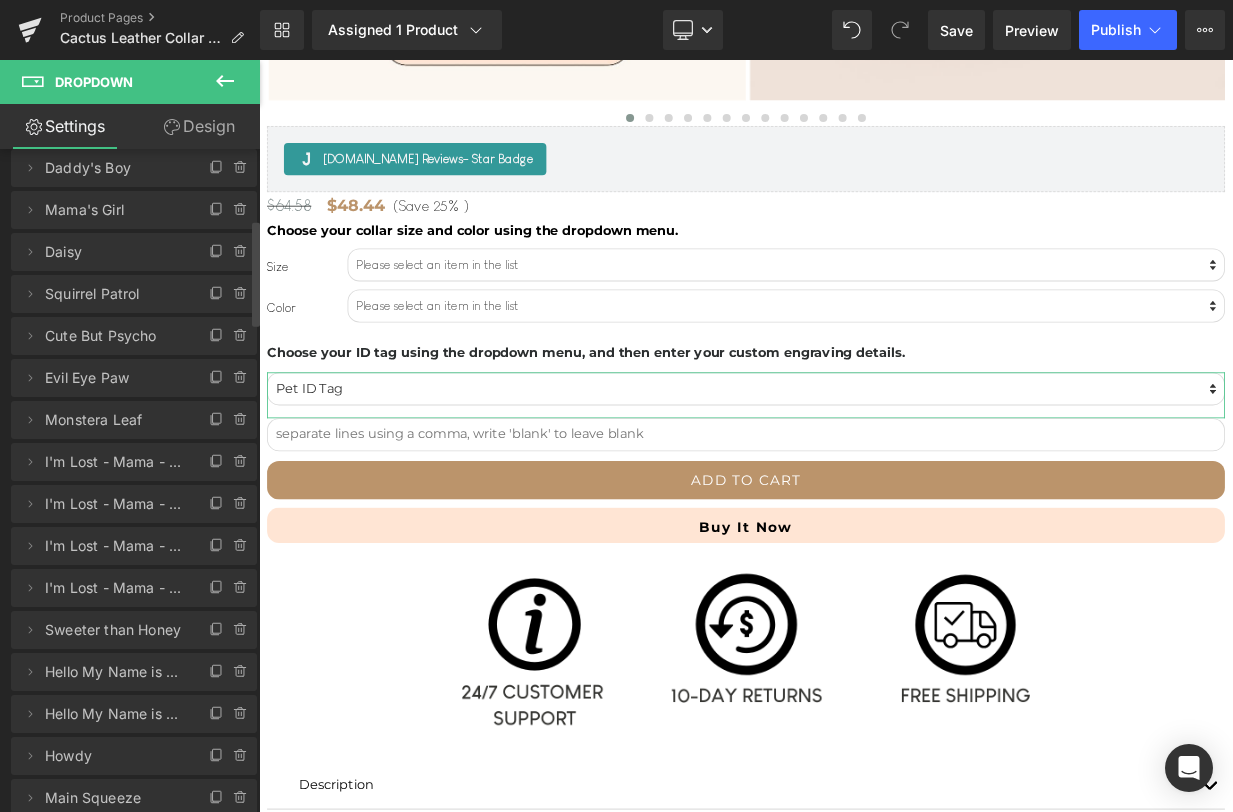scroll, scrollTop: 493, scrollLeft: 0, axis: vertical 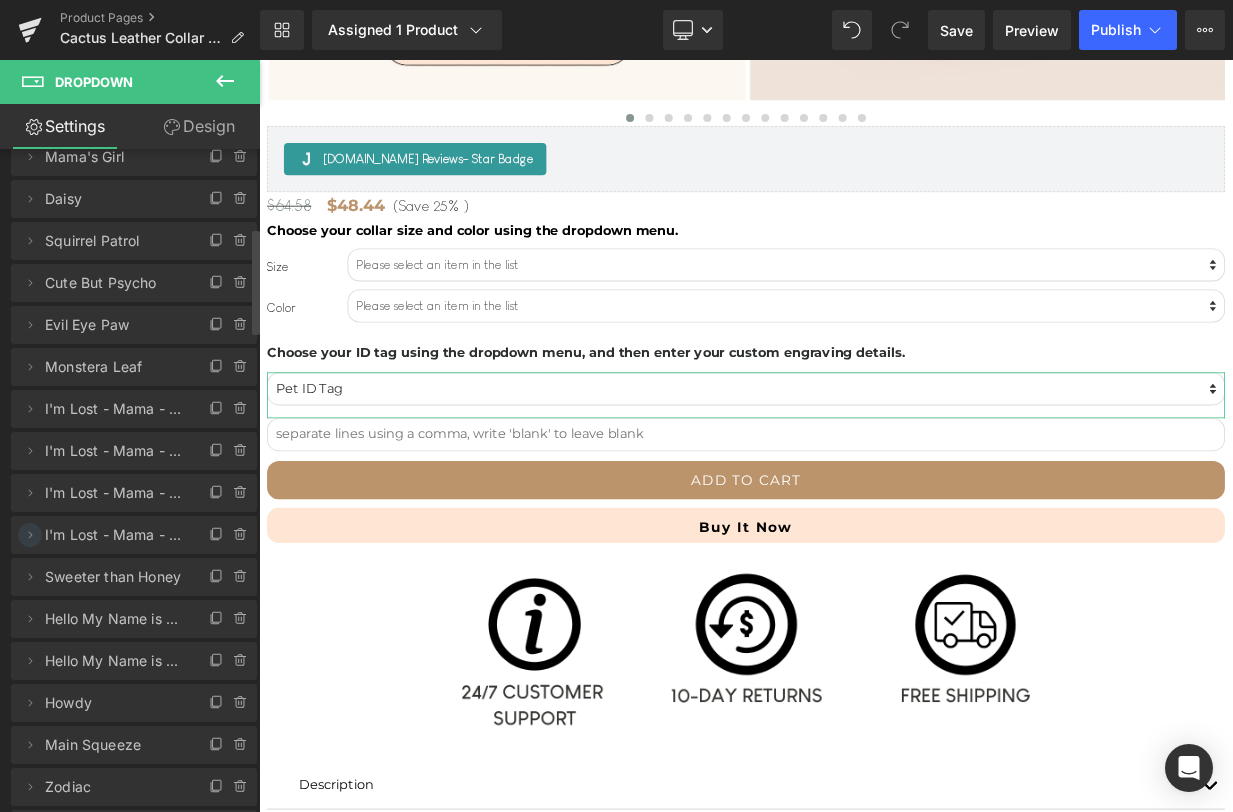 click 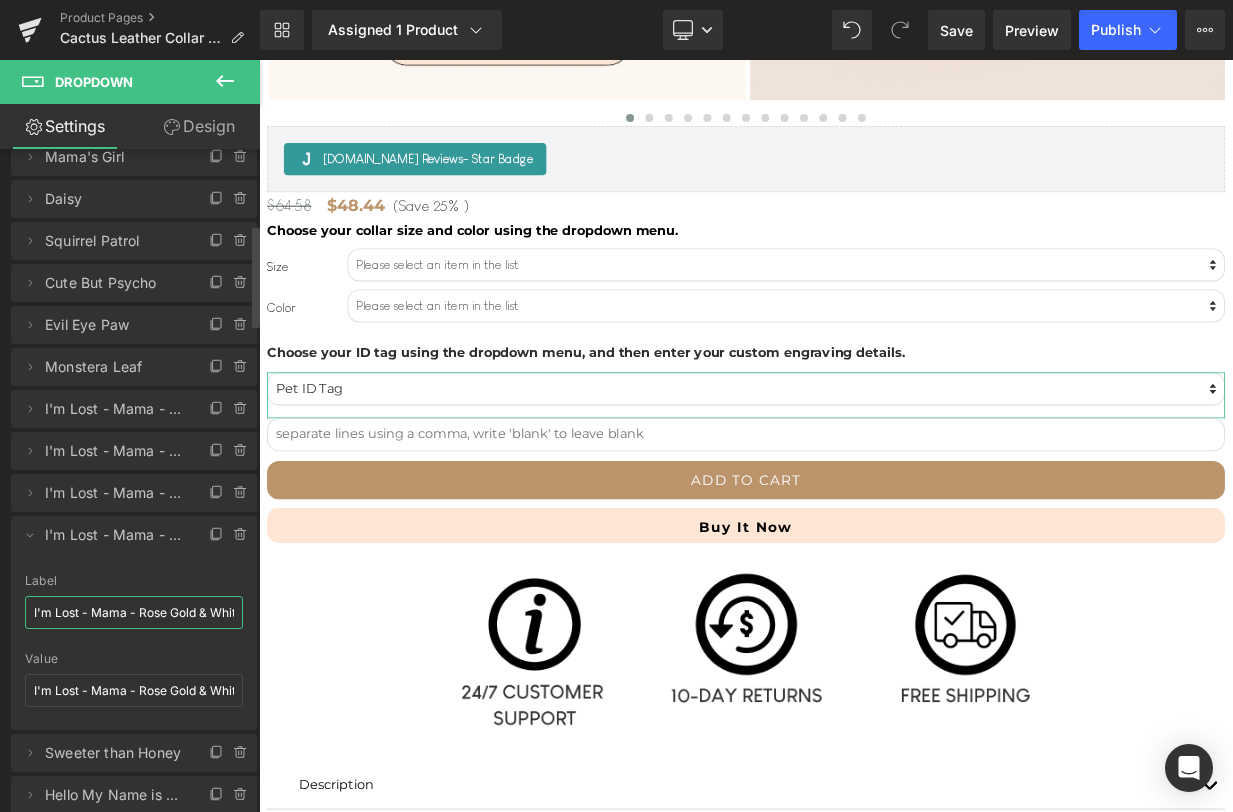 click on "I'm Lost - Mama - Rose Gold & White 66" at bounding box center (134, 612) 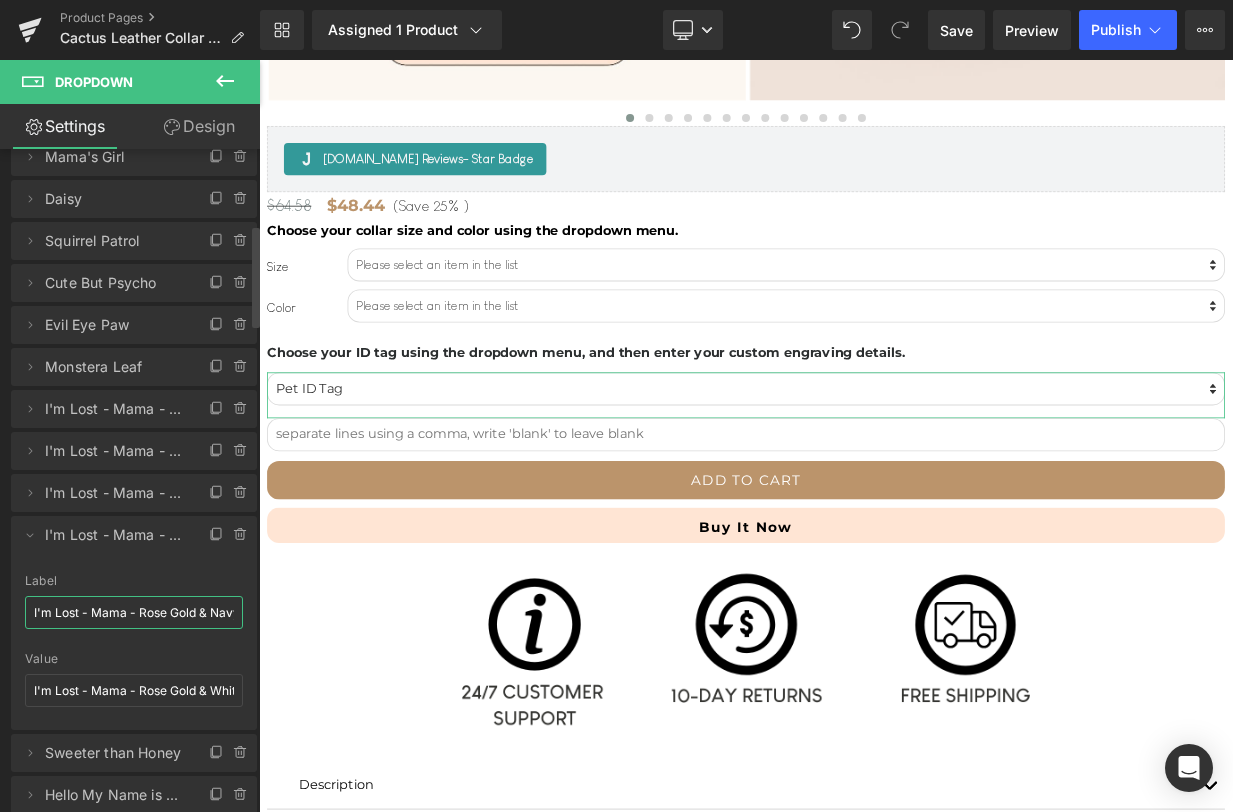 scroll, scrollTop: 0, scrollLeft: 13, axis: horizontal 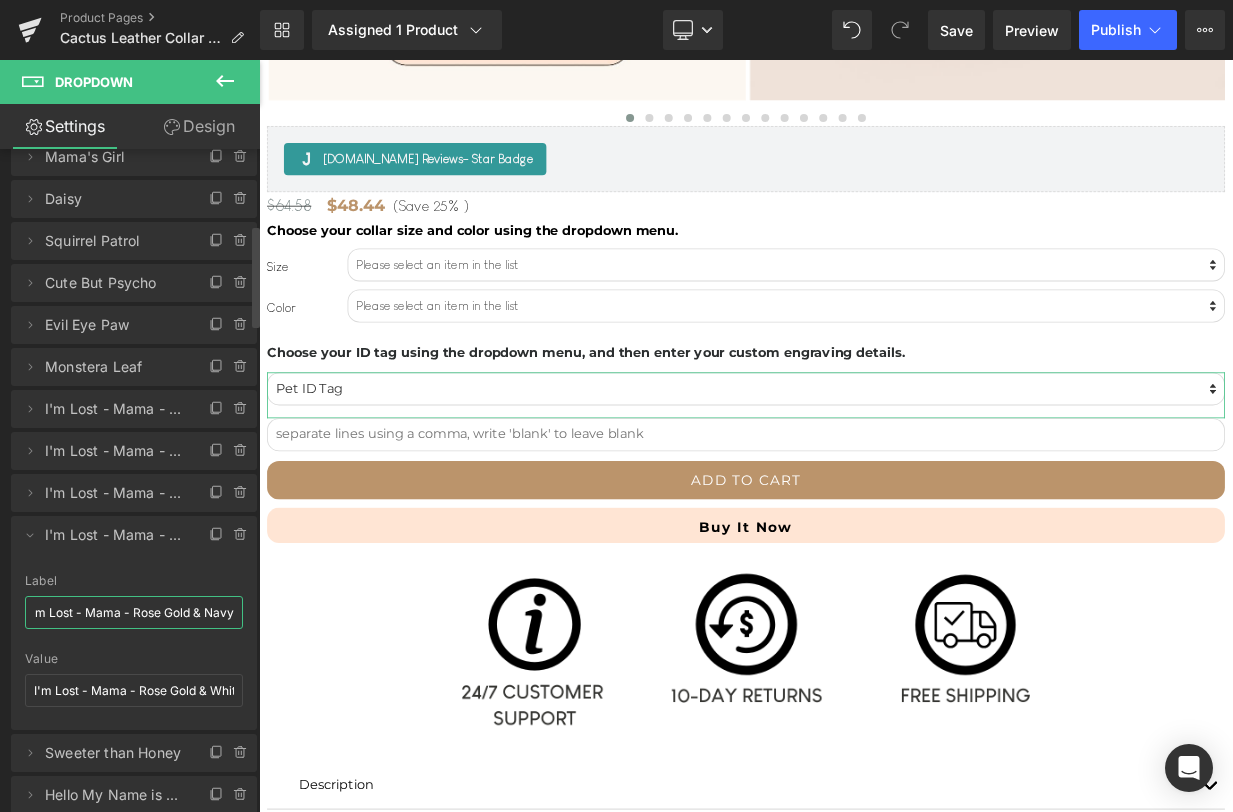 type on "I'm Lost - Mama - Rose Gold & Navy" 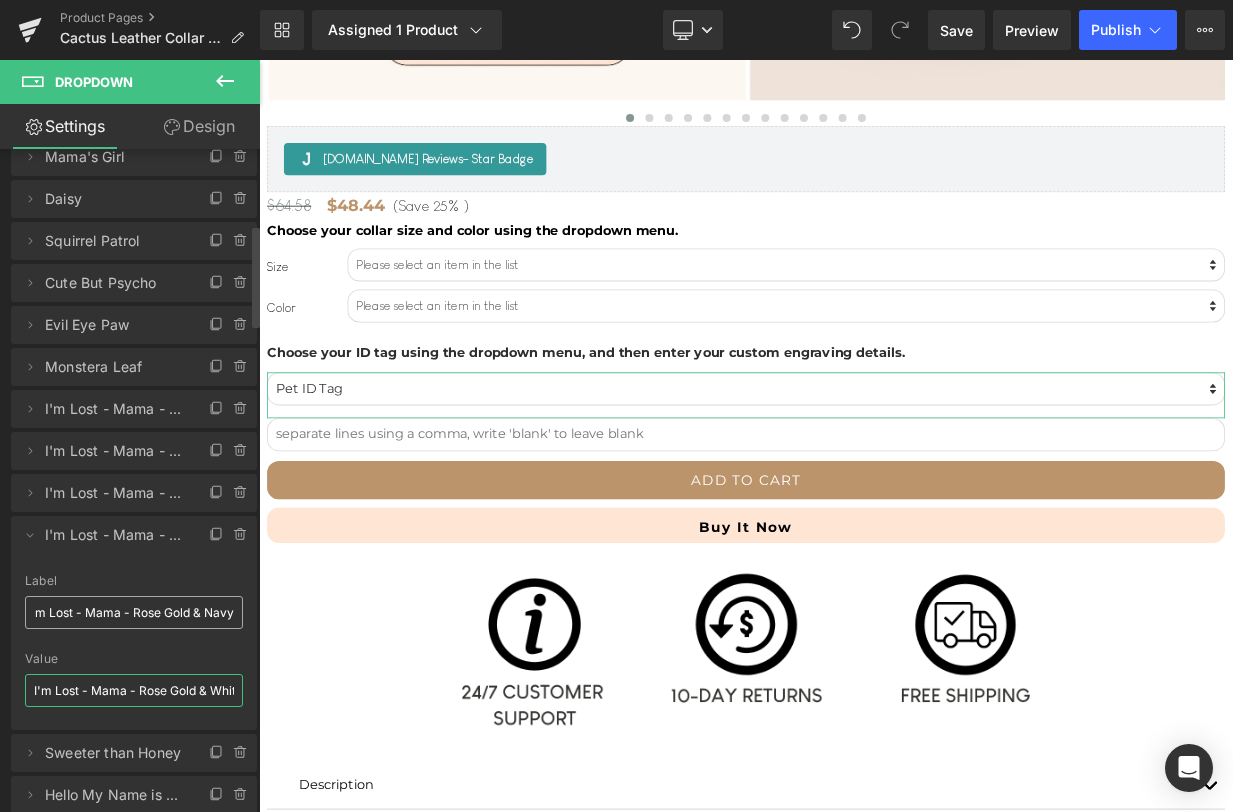 scroll, scrollTop: 0, scrollLeft: 0, axis: both 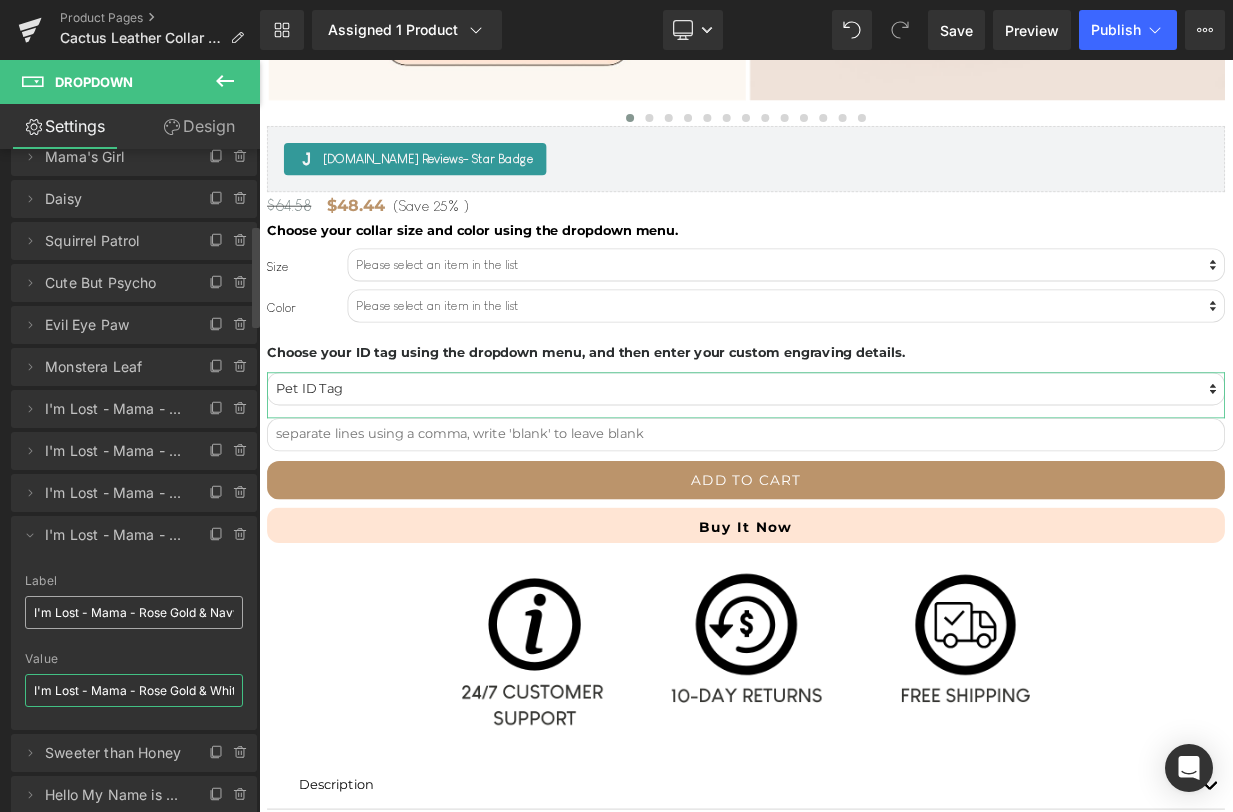 paste on "Navy" 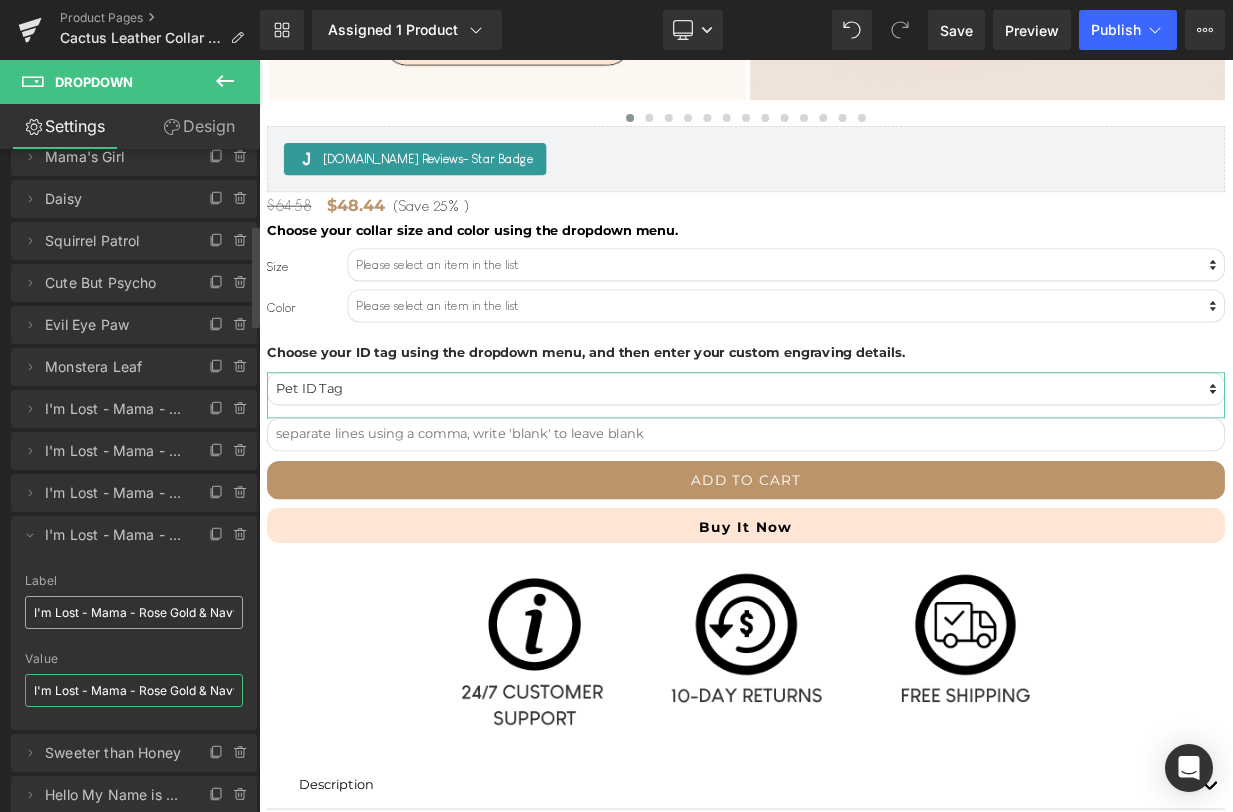 scroll, scrollTop: 0, scrollLeft: 13, axis: horizontal 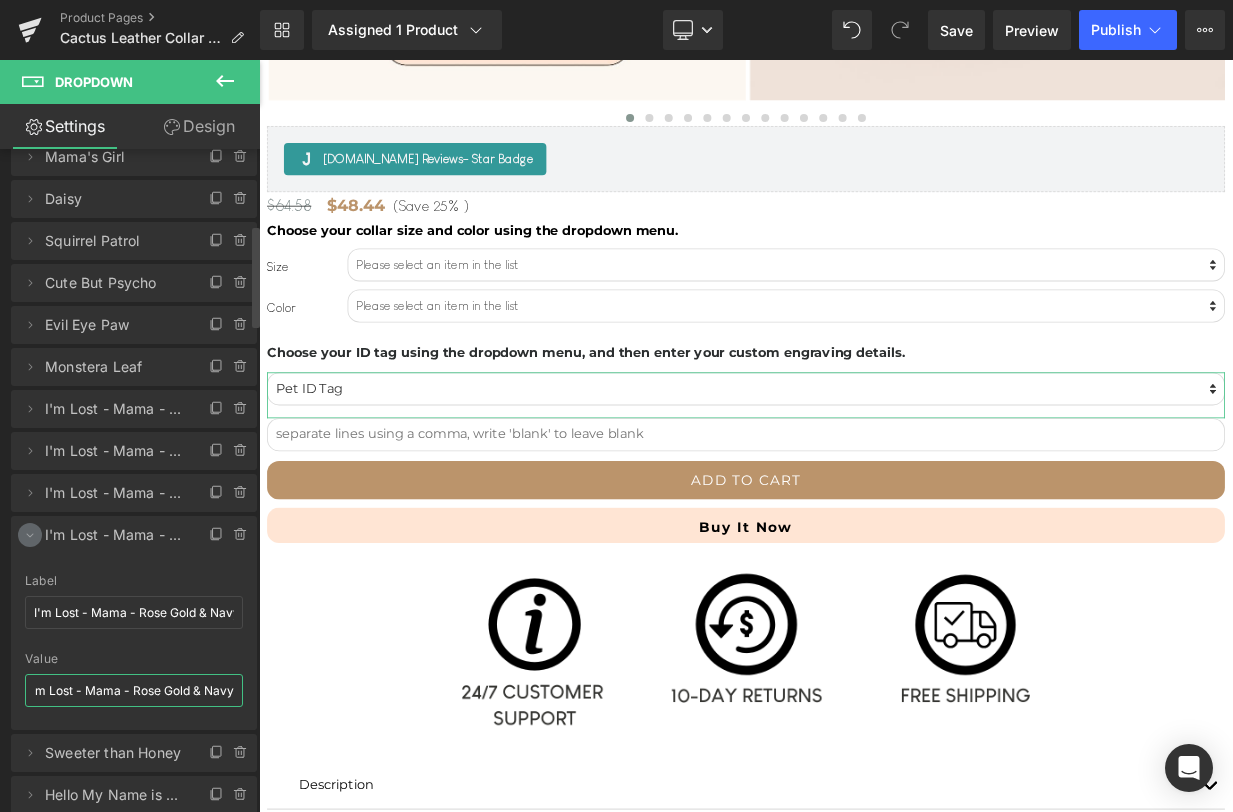 type on "I'm Lost - Mama - Rose Gold & Navy" 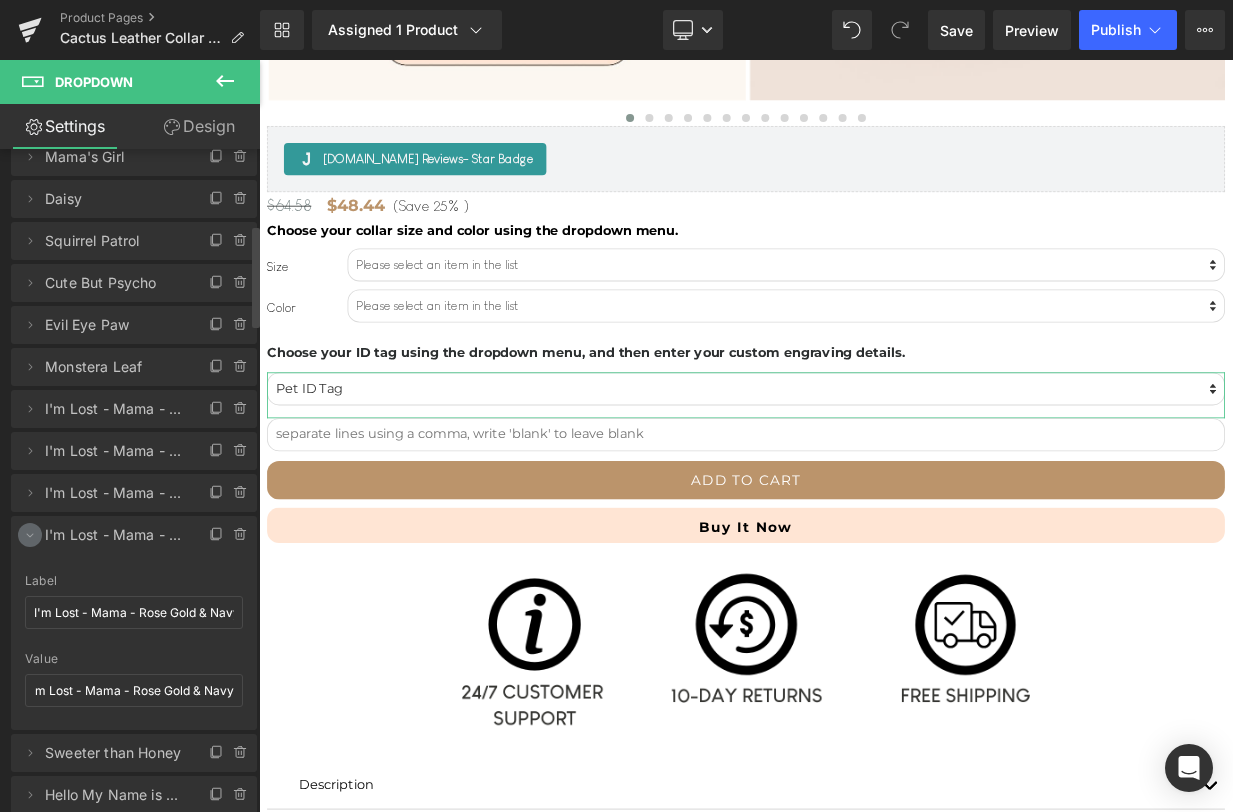 click 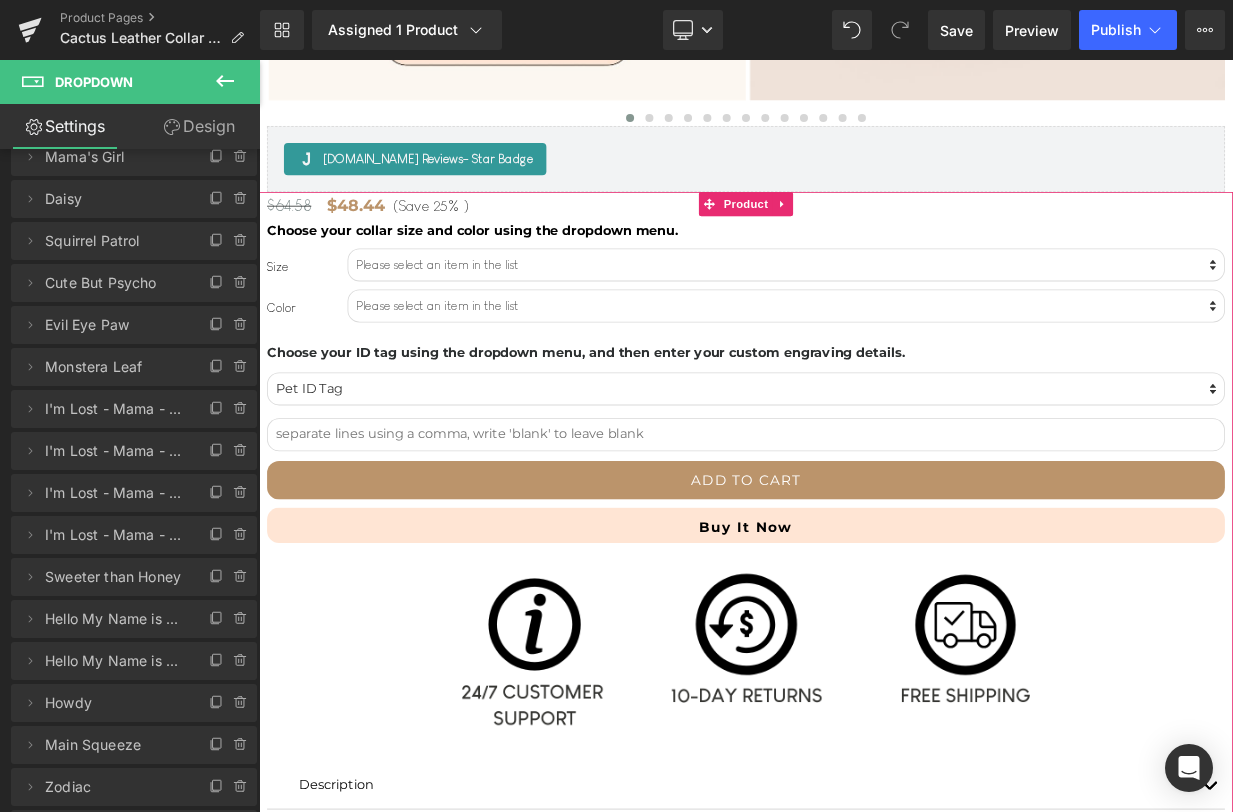 click on "$64.58
$48.44
(Save
25%
)
(P) Price
Choose your collar size and color using the dropdown menu.
Text Block
Size
Please select an item in the list
Small
Medium (+$3)
Color" at bounding box center [864, 680] 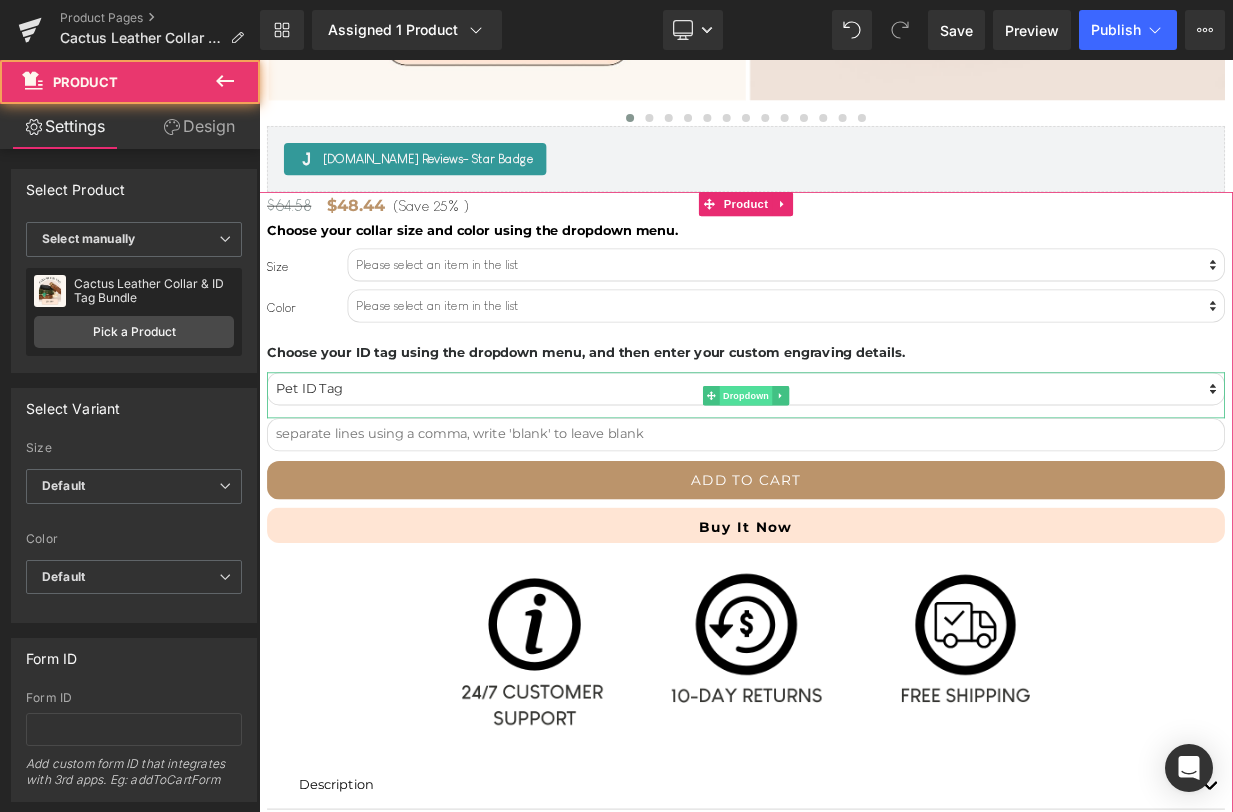 click on "Dropdown" at bounding box center (863, 477) 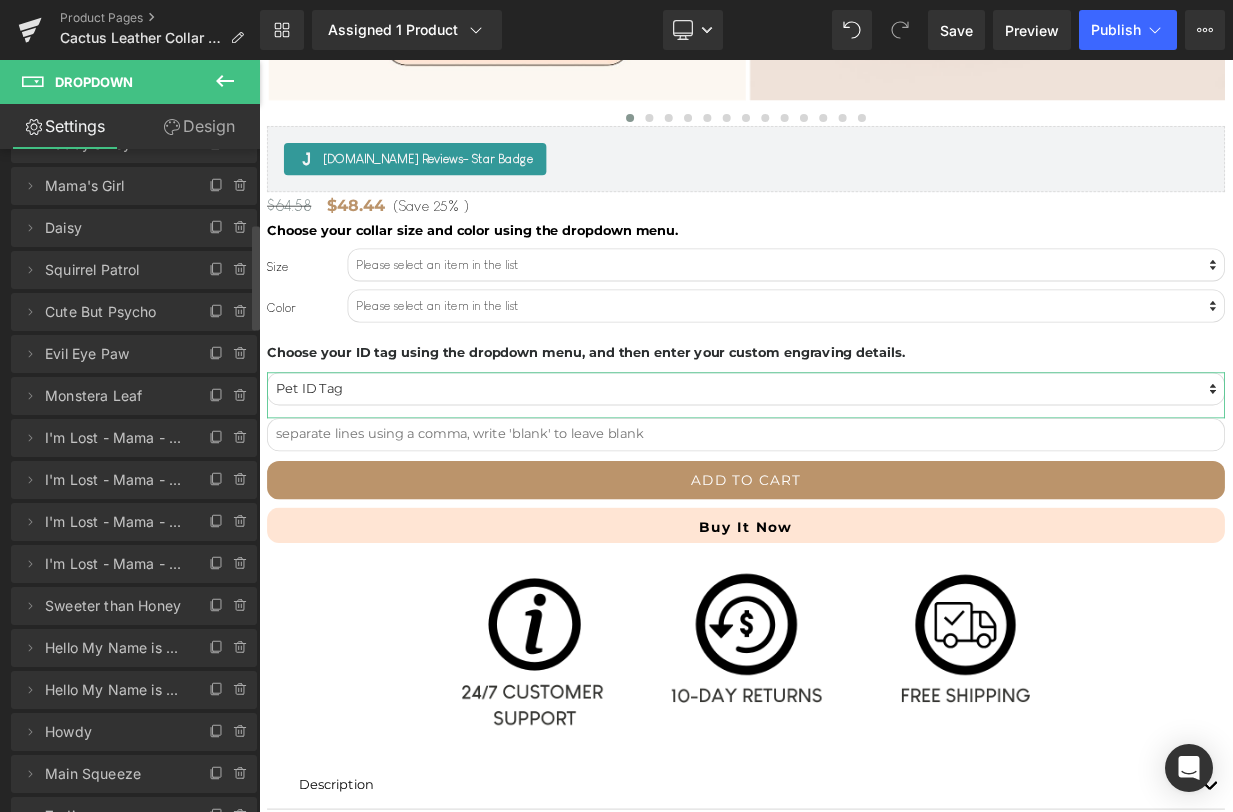 scroll, scrollTop: 466, scrollLeft: 0, axis: vertical 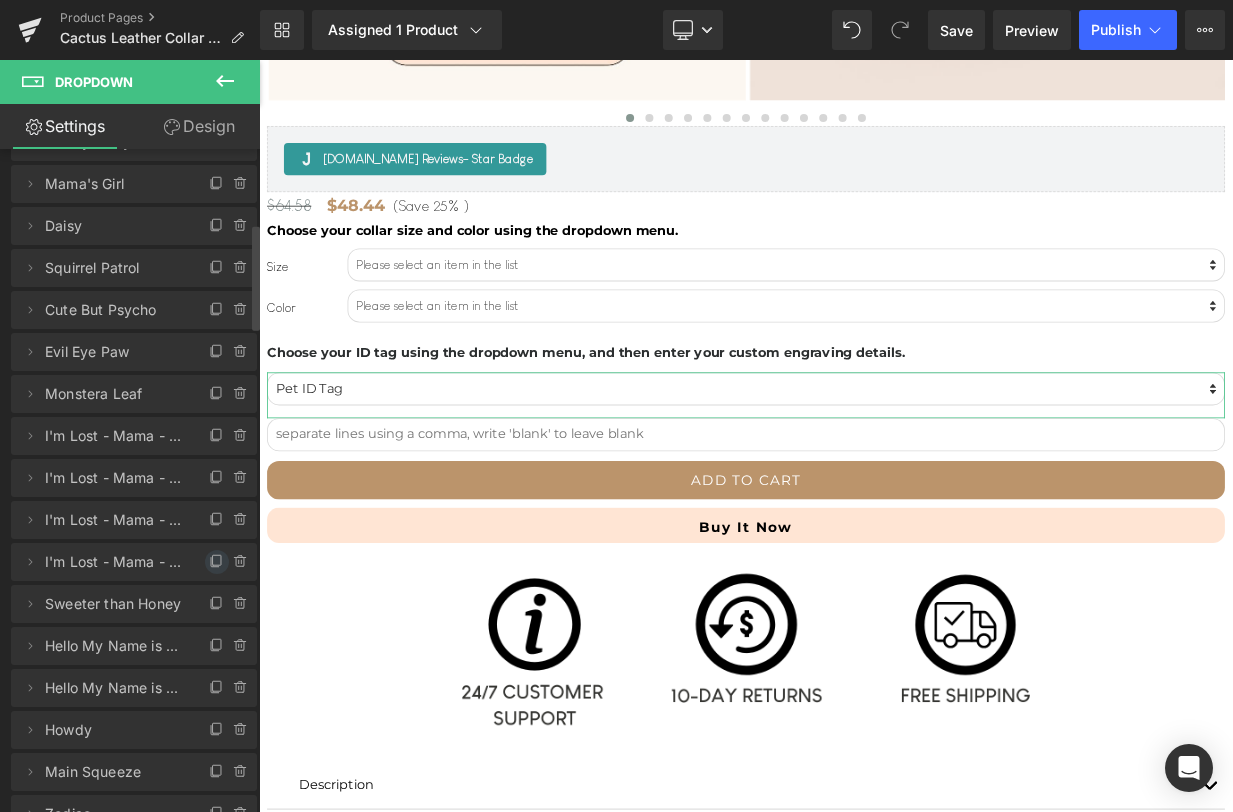 click 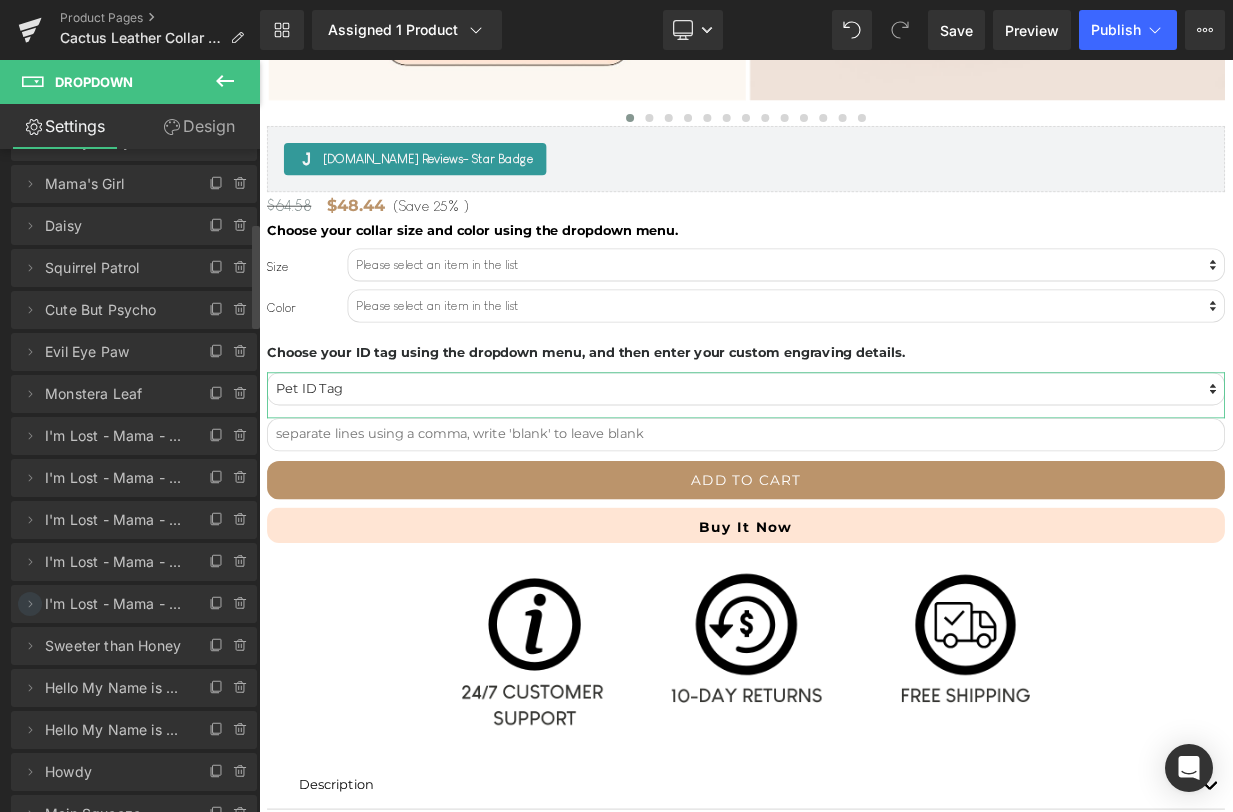 click 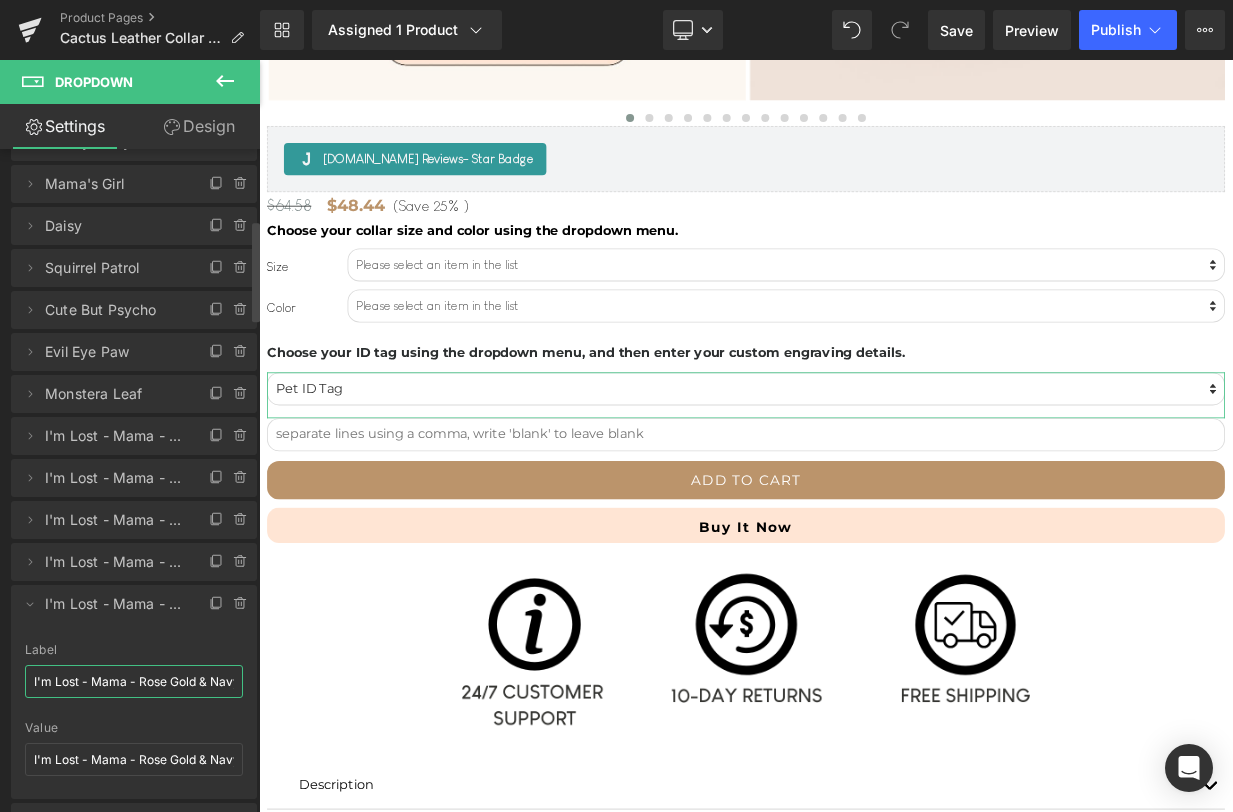 click on "I'm Lost - Mama - Rose Gold & Navy 67" at bounding box center (134, 681) 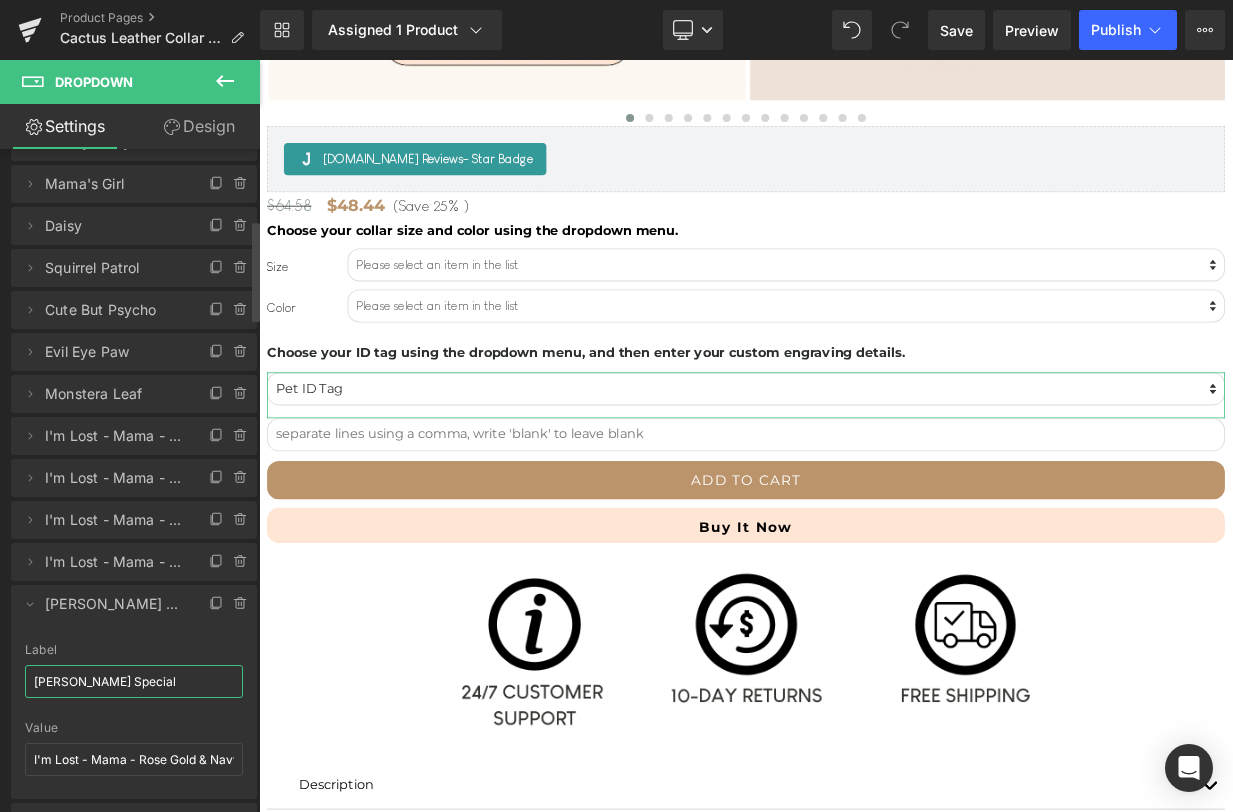 type on "[PERSON_NAME] Special" 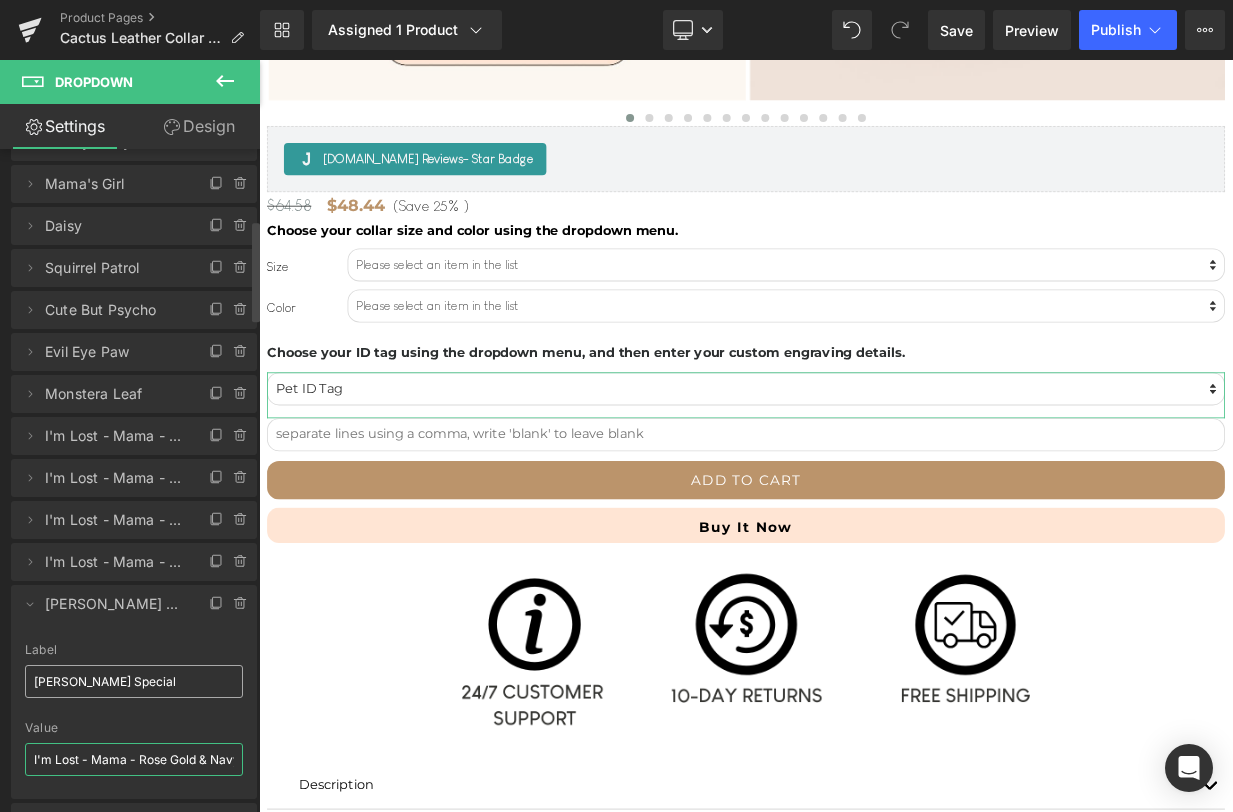 paste on "[PERSON_NAME] Special" 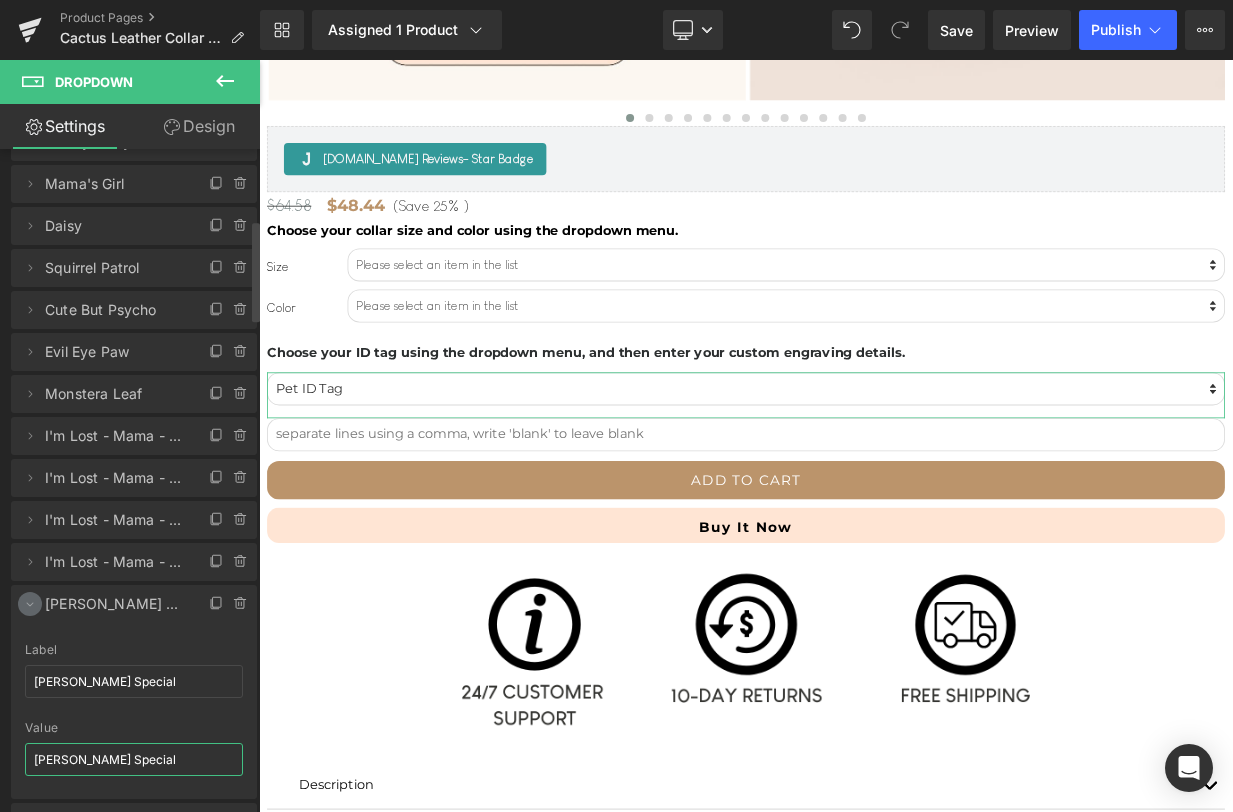 type on "[PERSON_NAME] Special" 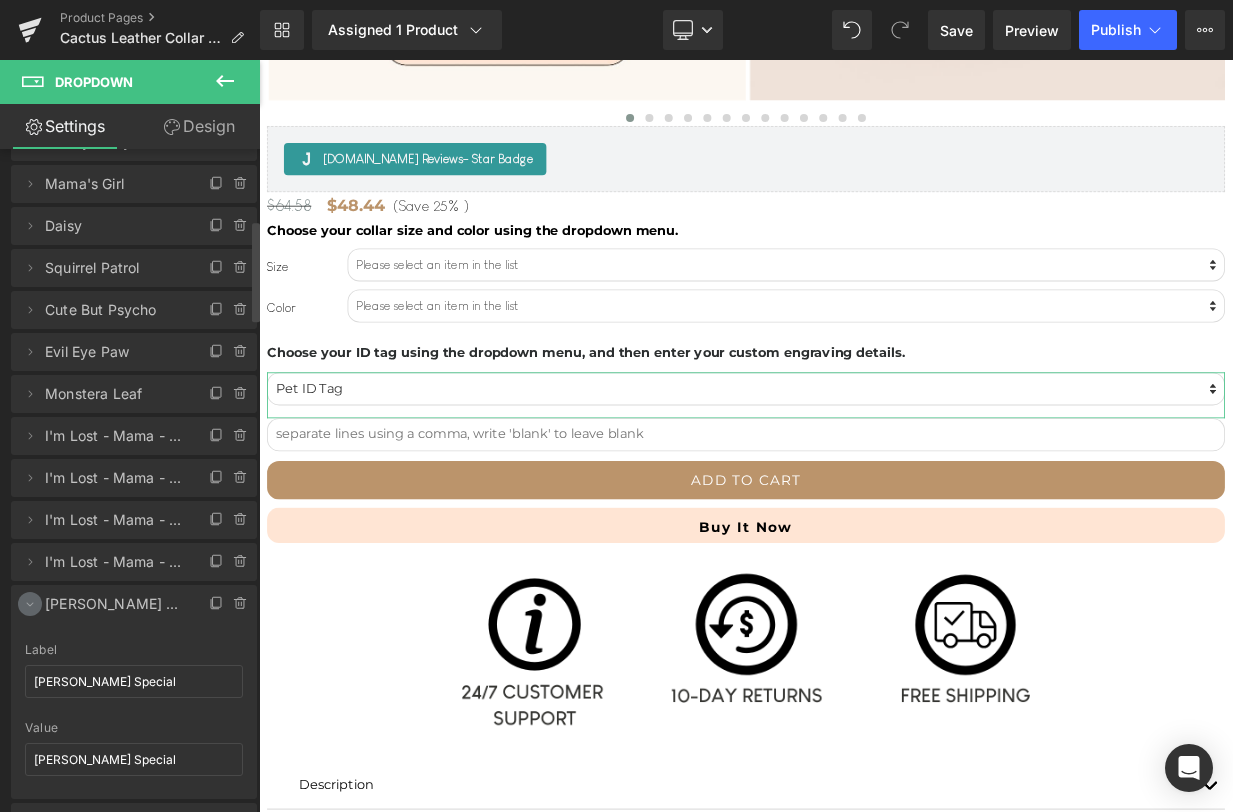 click 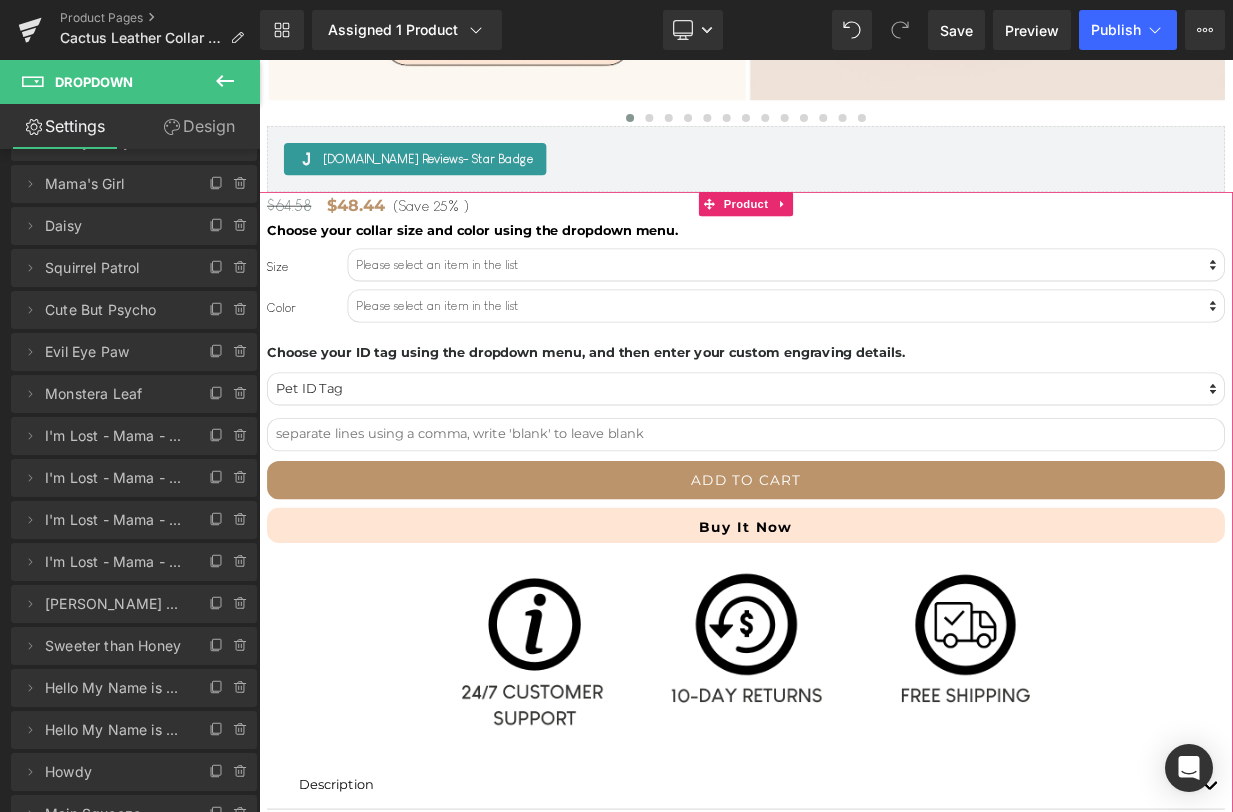 click on "$64.58
$48.44
(Save
25%
)
(P) Price
Choose your collar size and color using the dropdown menu.
Text Block
Size
Please select an item in the list
Small
Medium (+$3)
Color" at bounding box center (864, 680) 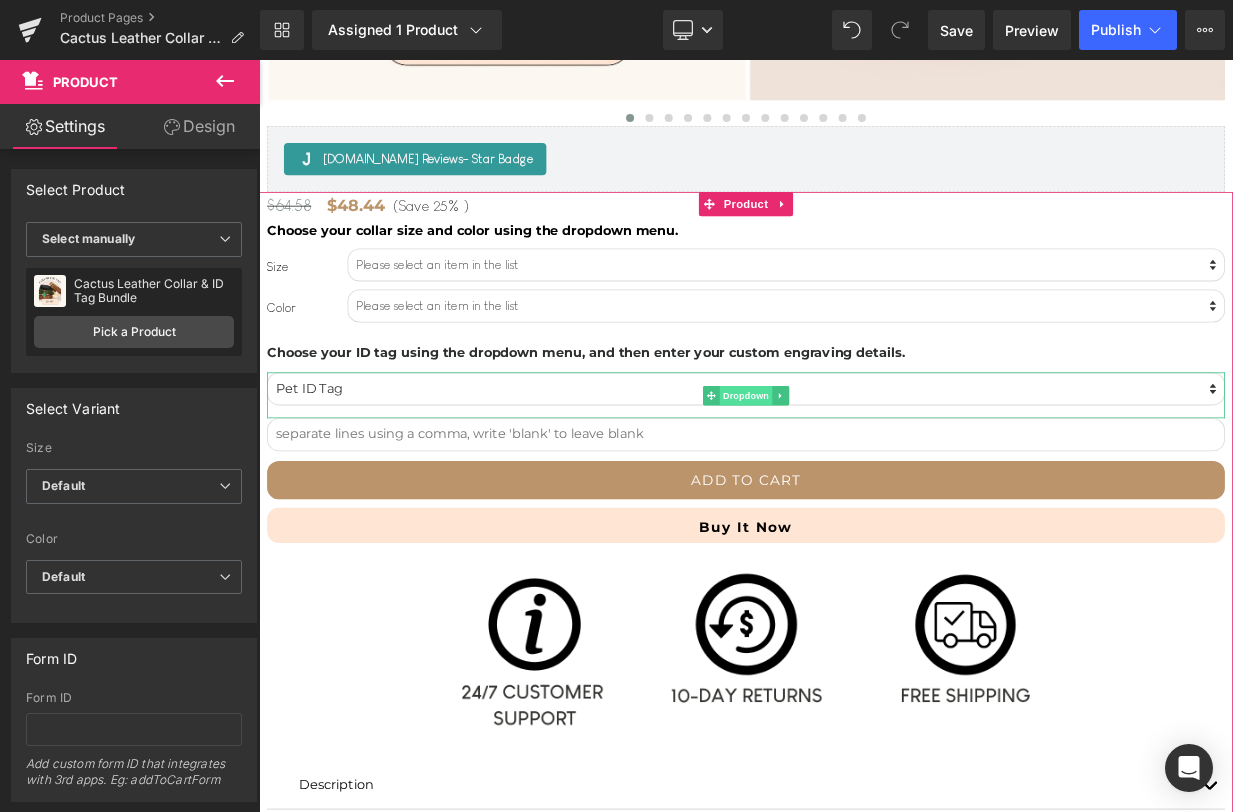click on "Dropdown" at bounding box center (863, 477) 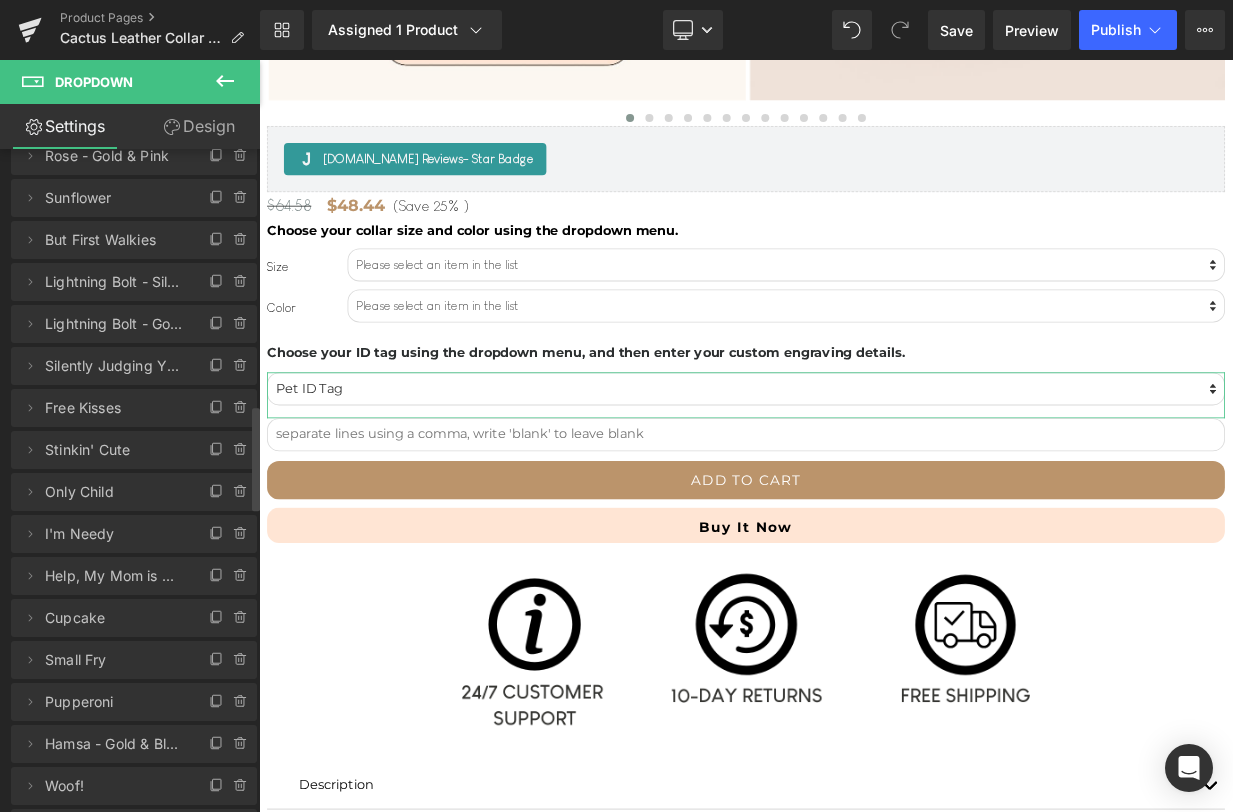 scroll, scrollTop: 1654, scrollLeft: 0, axis: vertical 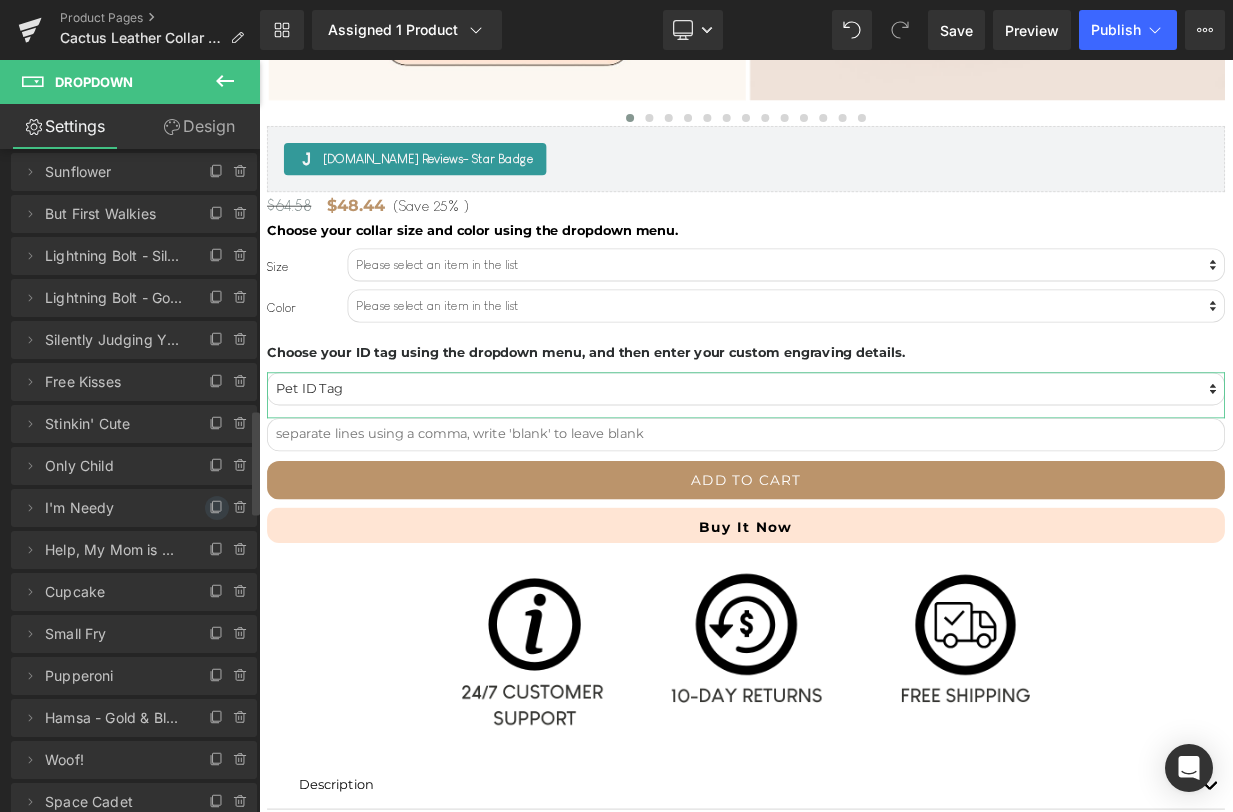 click 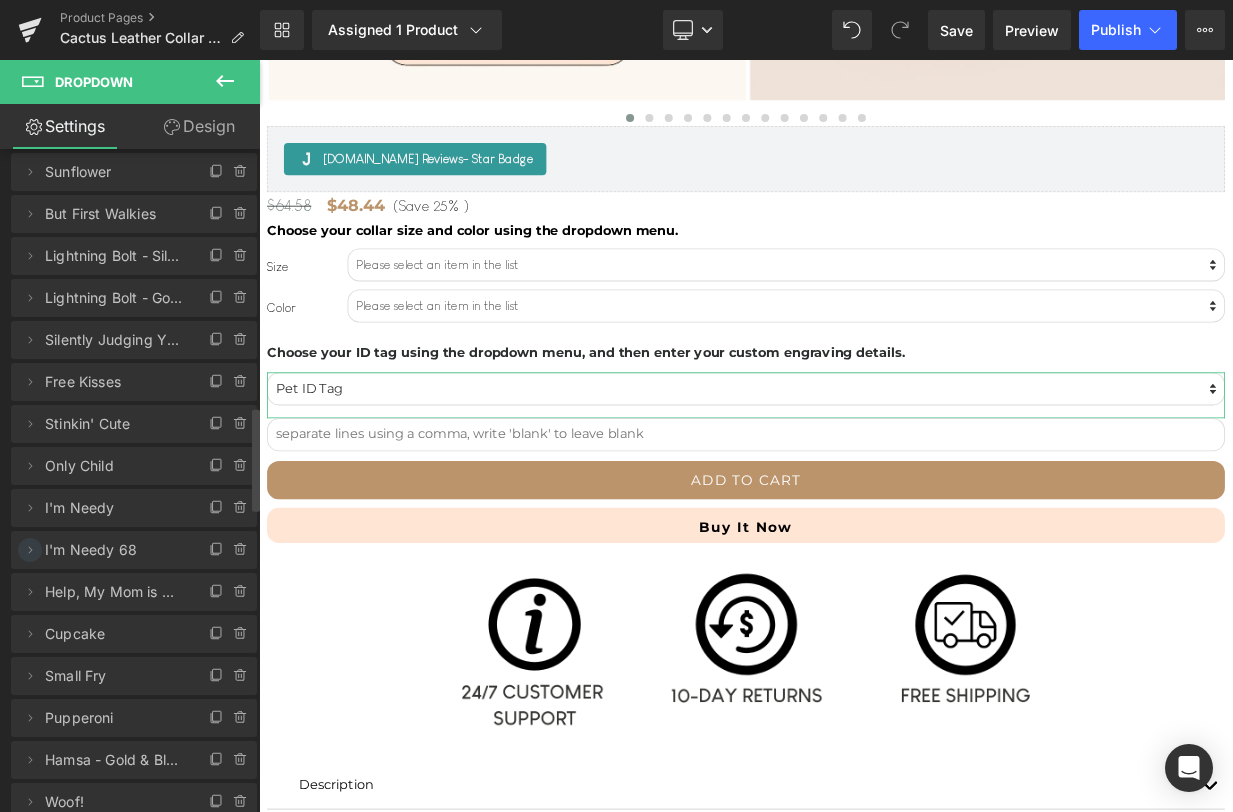 click 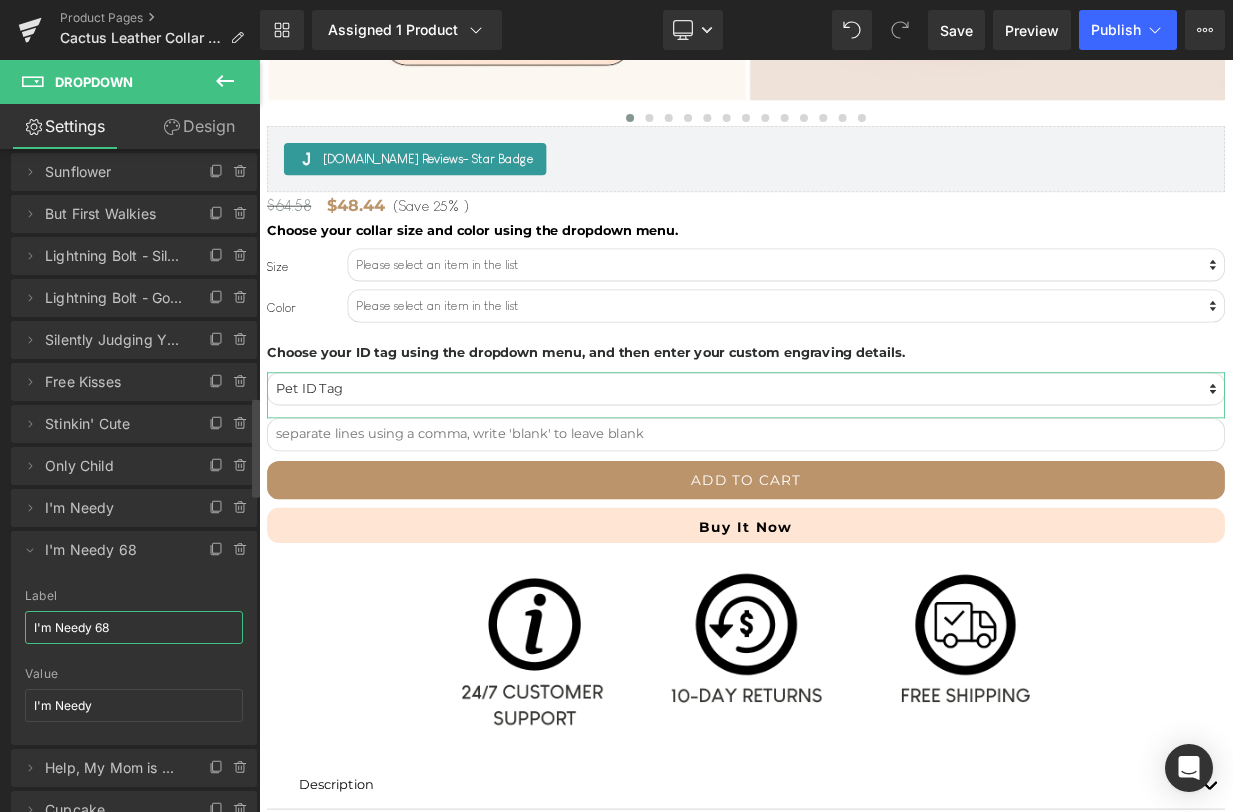 click on "I'm Needy 68" at bounding box center (134, 627) 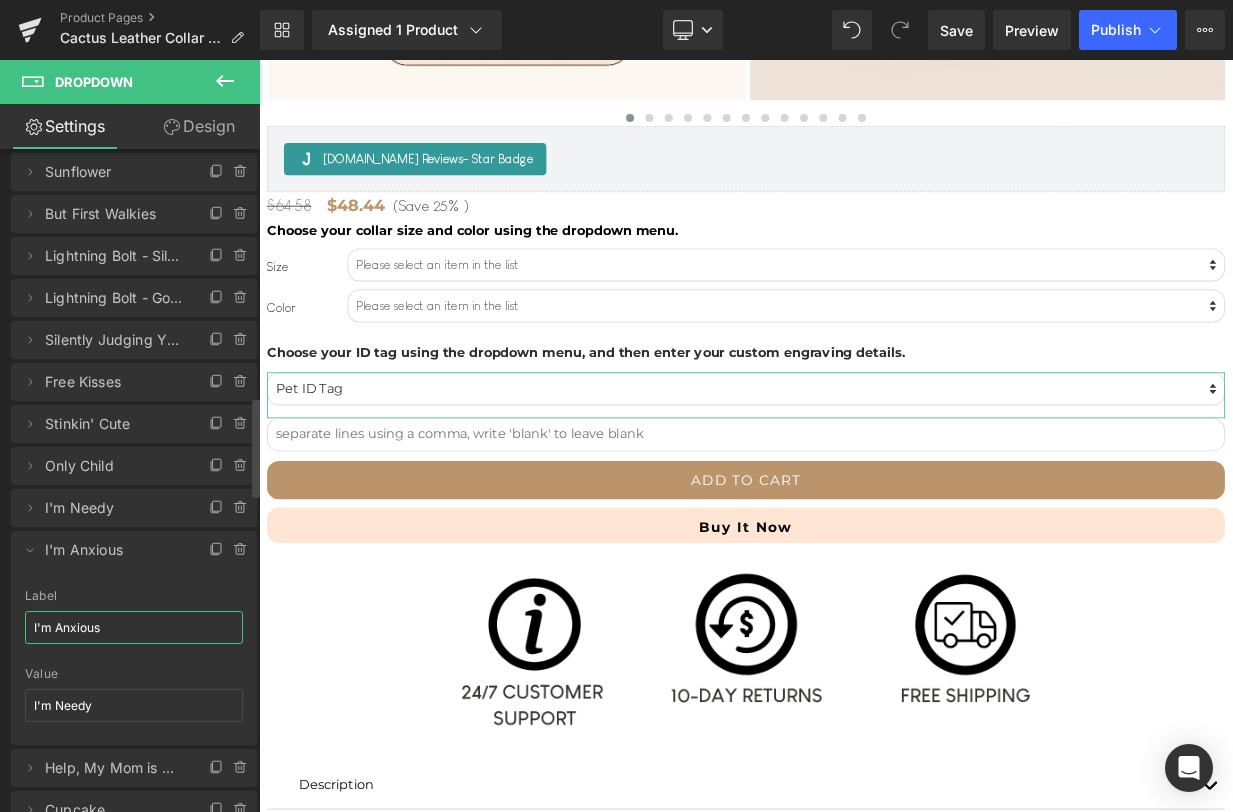 type on "I'm Anxious" 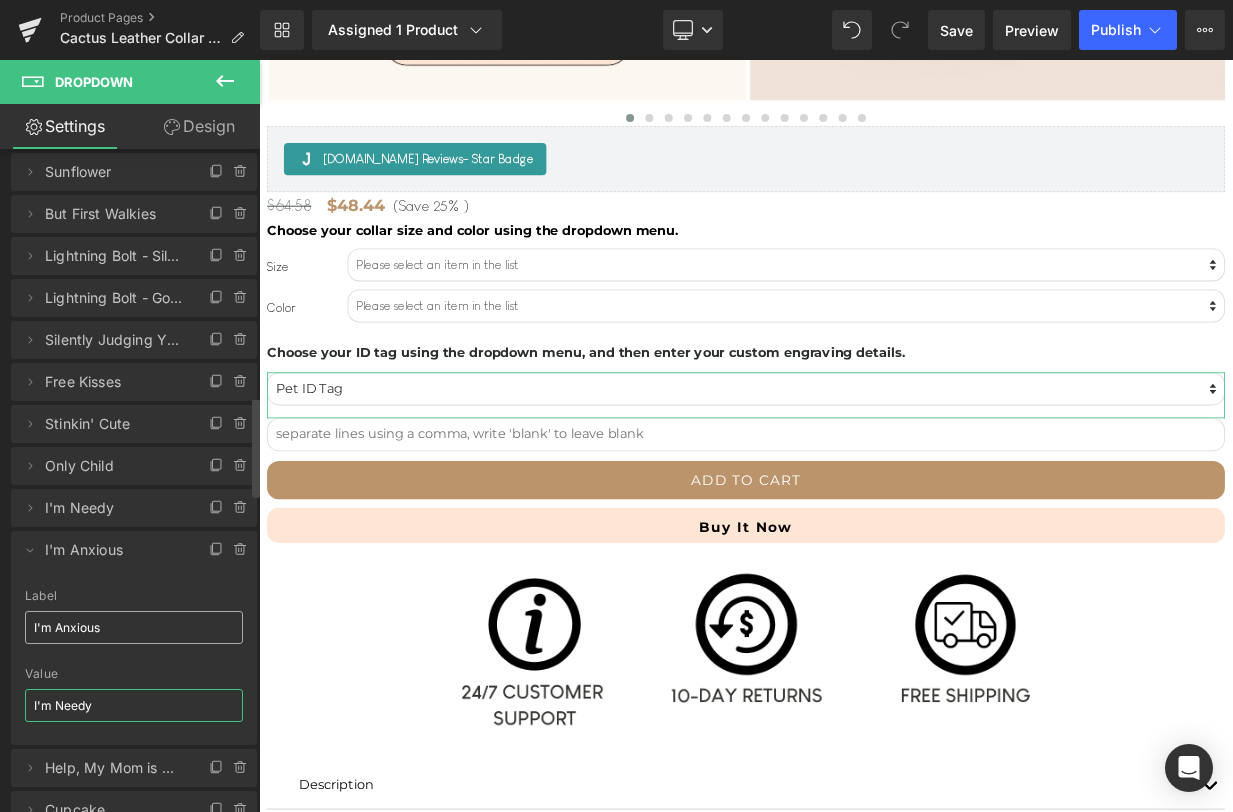 paste on "Anxious" 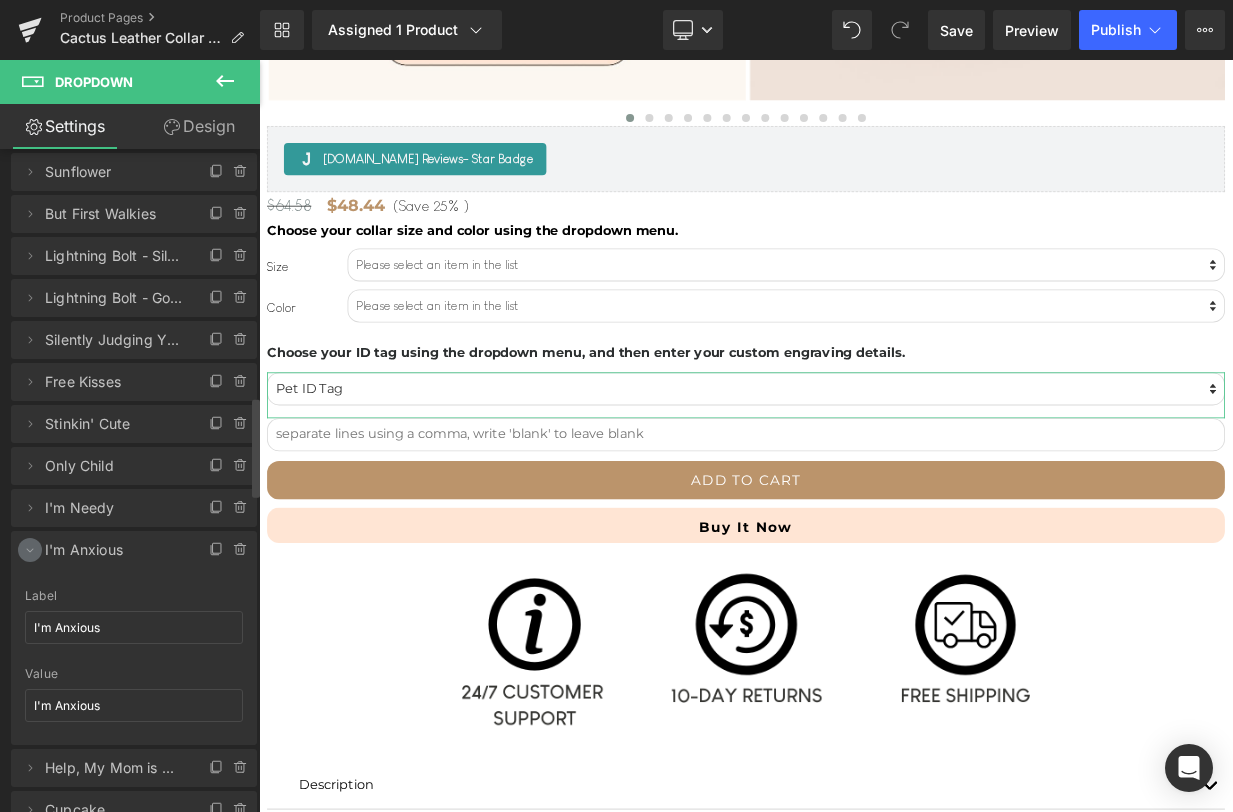 click 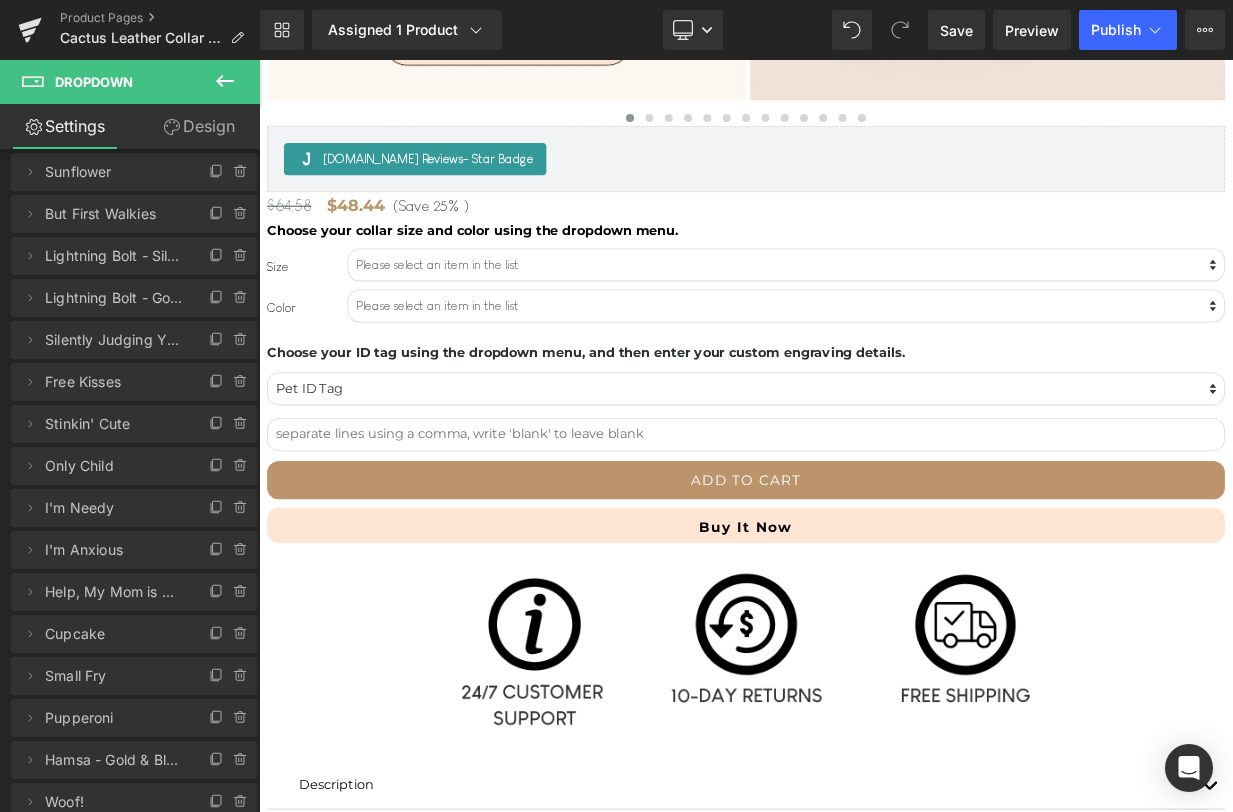 click on "Color
Please select an item in the list
Black
[GEOGRAPHIC_DATA]
Green" at bounding box center (864, 370) 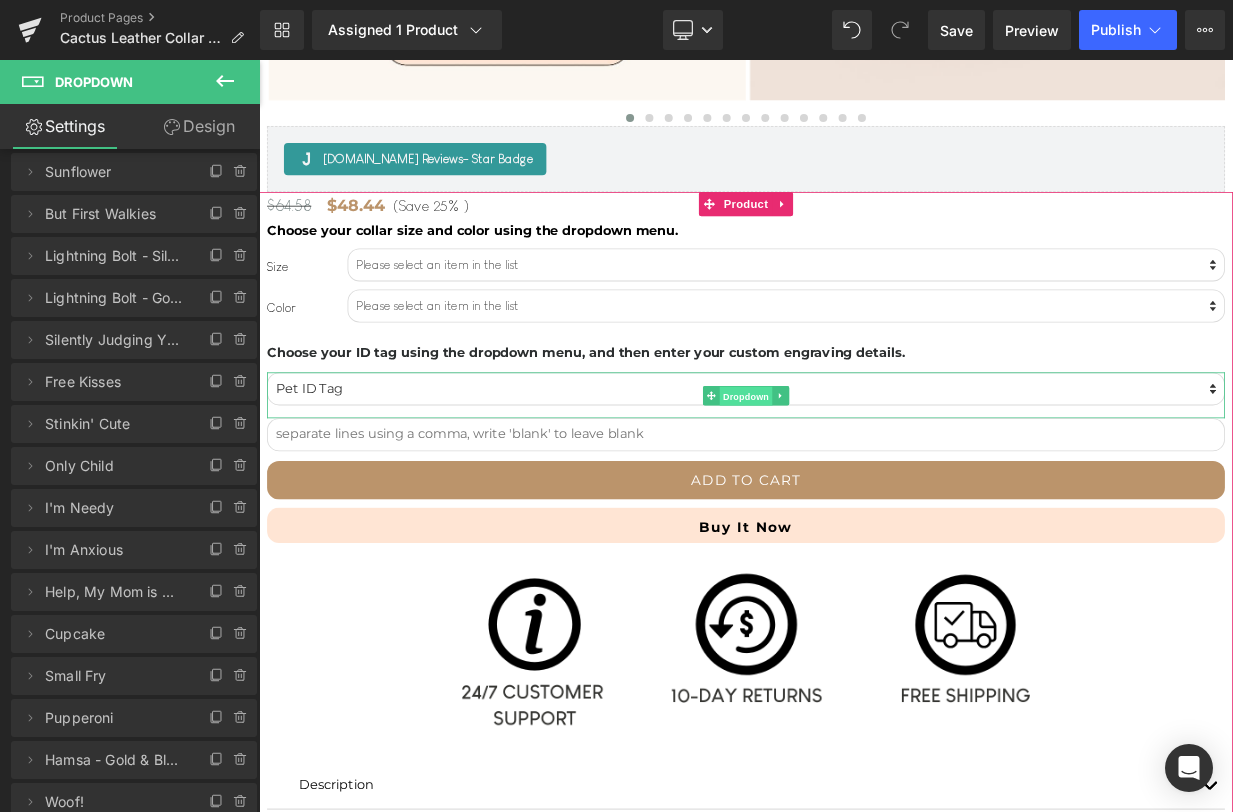 click on "Dropdown" at bounding box center [863, 477] 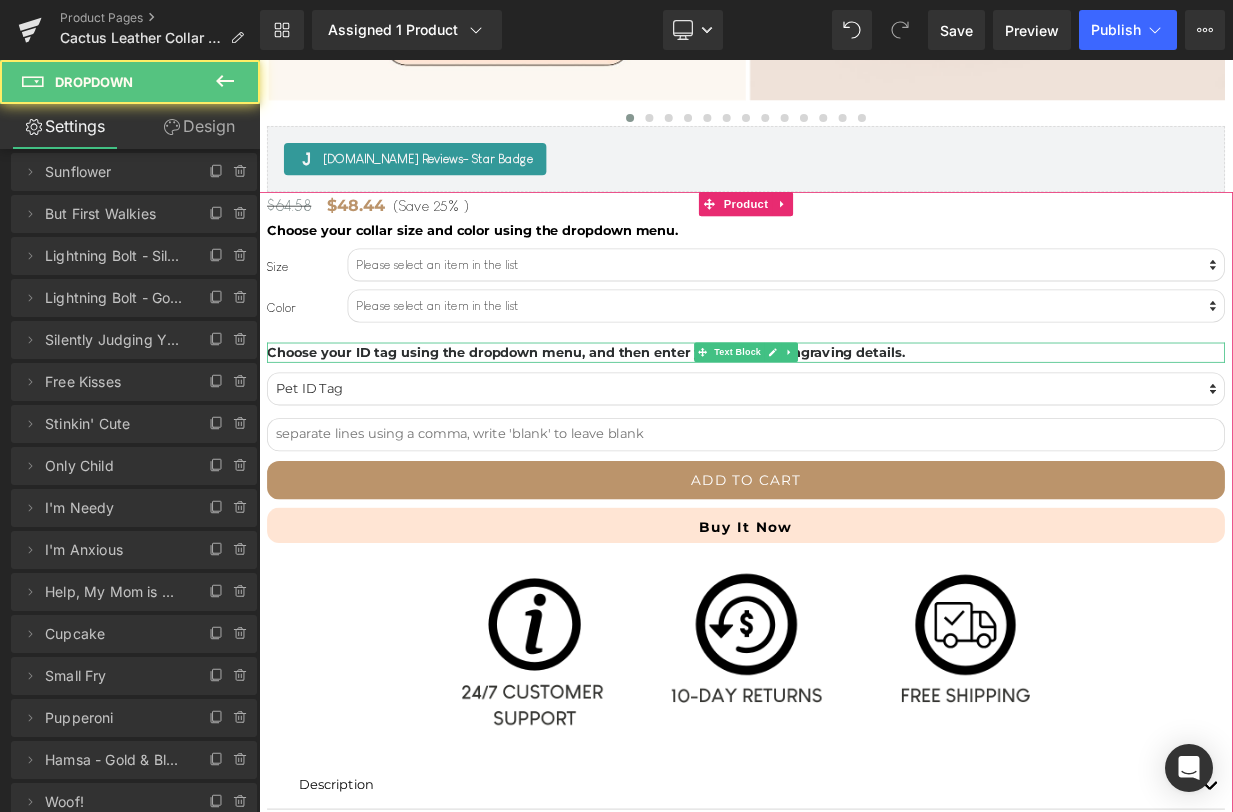 click on "Choose your ID tag using the dropdown menu, and then enter your custom engraving details." at bounding box center [665, 423] 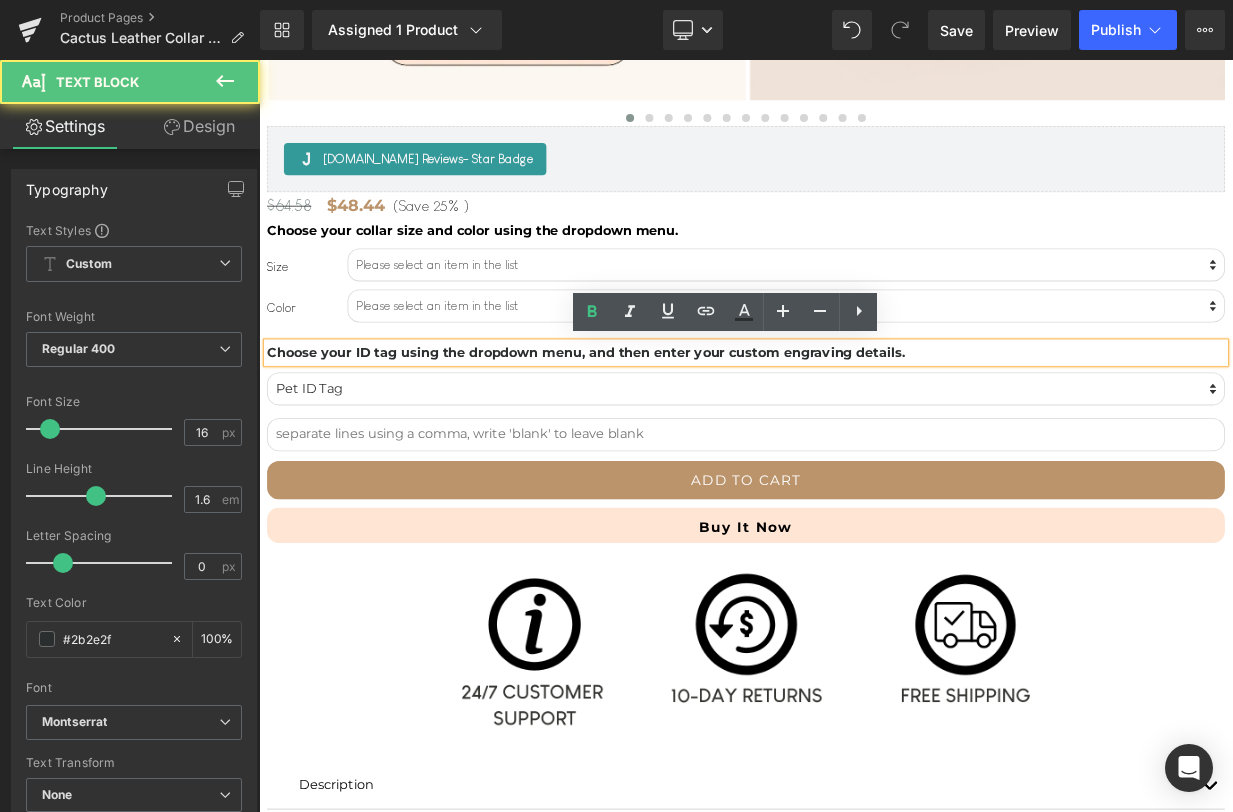 click on "$64.58
$48.44
(Save
25%
)
(P) Price
Choose your collar size and color using the dropdown menu.
Text Block
Size
Please select an item in the list
Small
Medium (+$3)
Color" at bounding box center (864, 680) 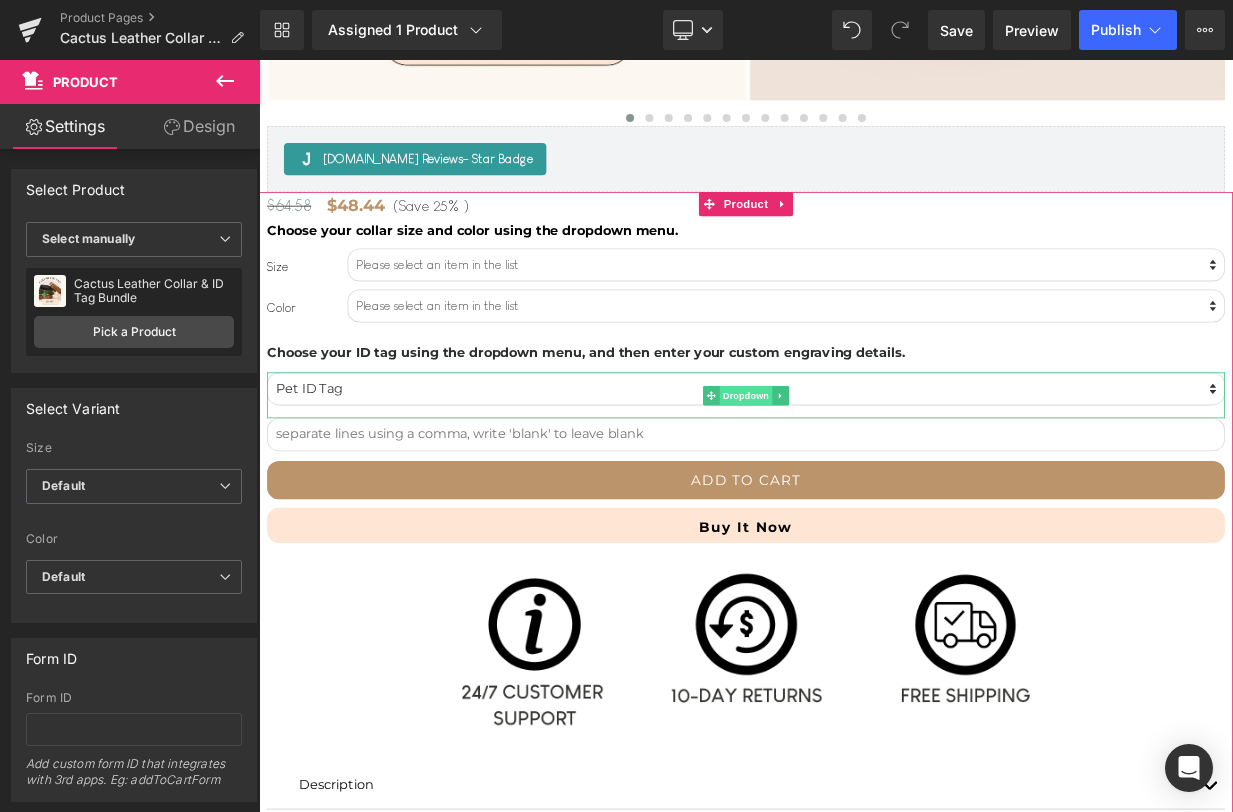 click on "Dropdown" at bounding box center [863, 477] 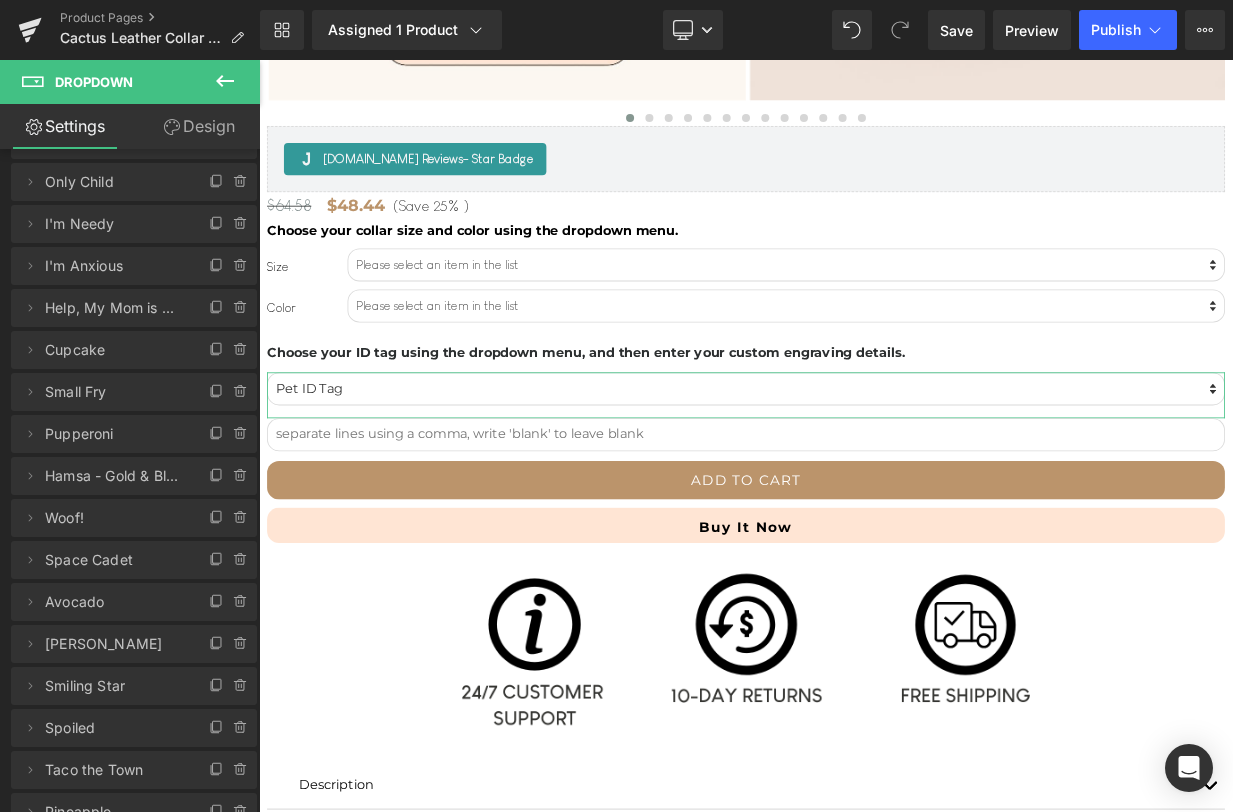 scroll, scrollTop: 1942, scrollLeft: 0, axis: vertical 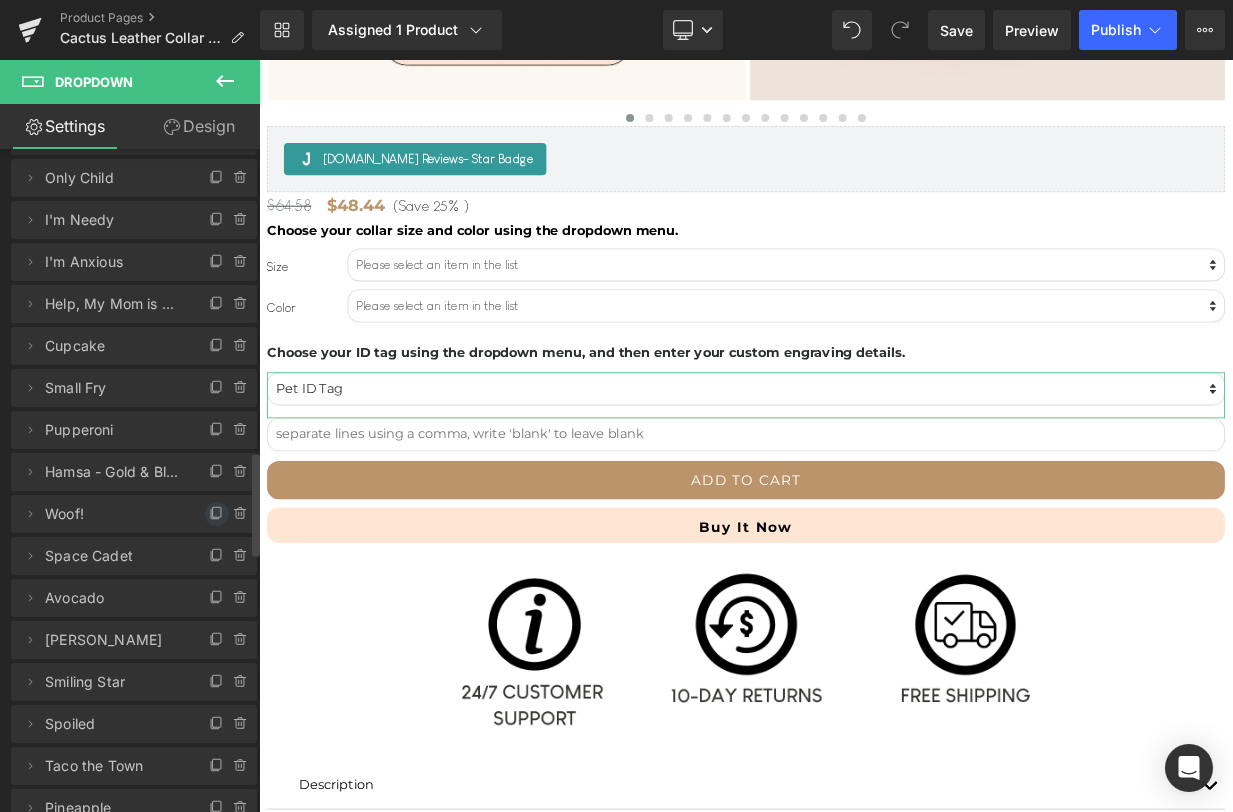 click 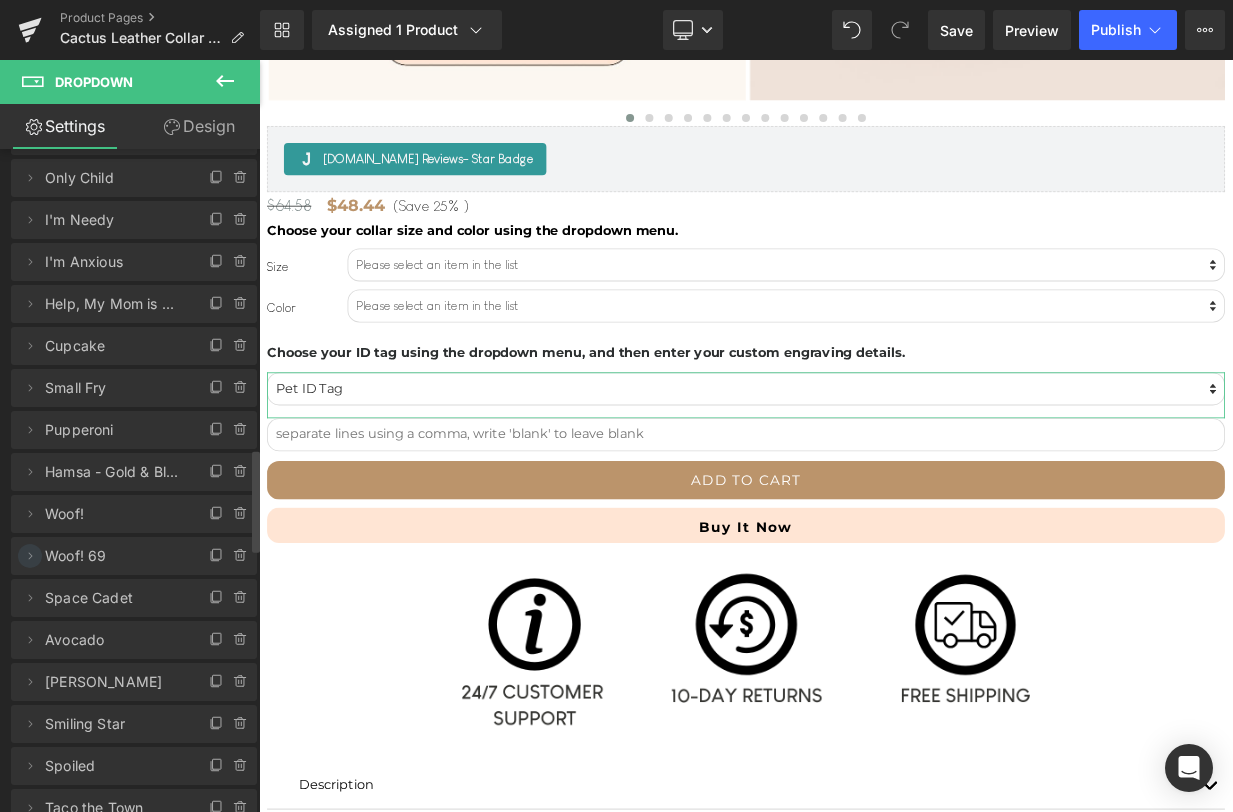 click 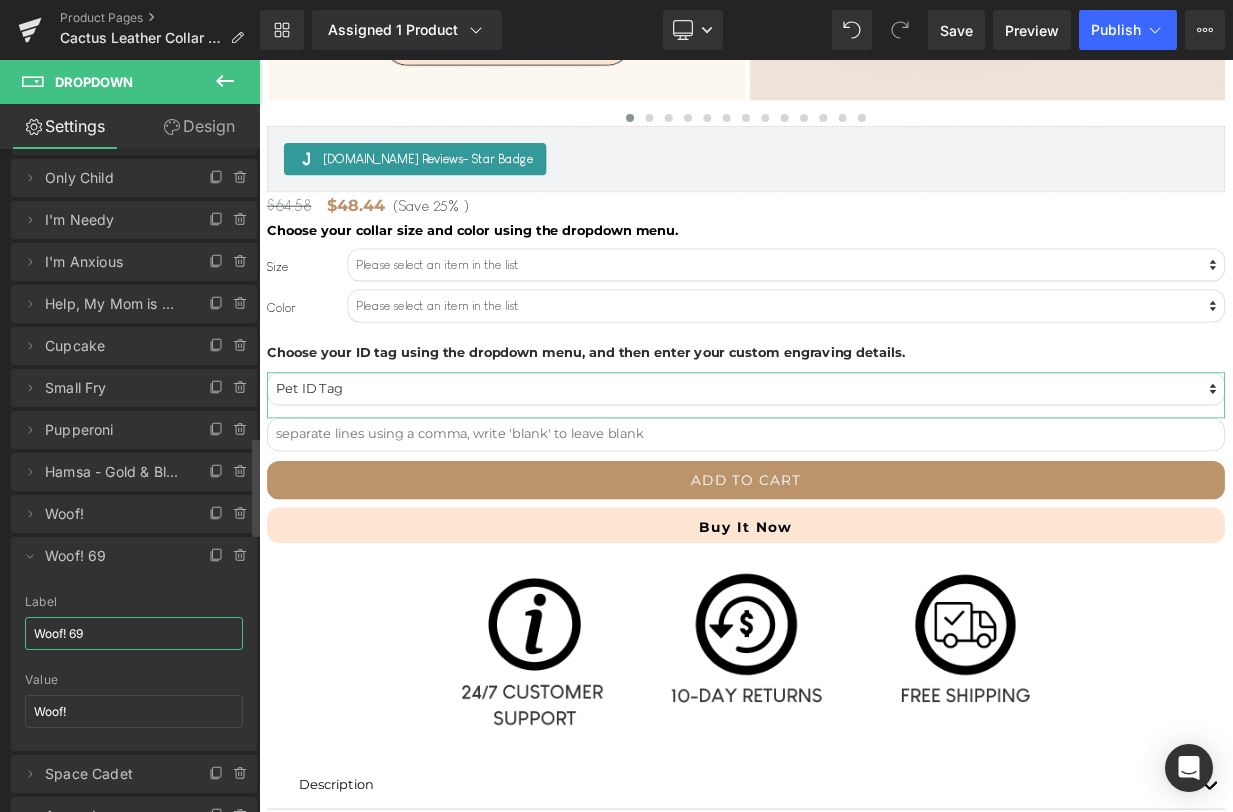 click on "Woof! 69" at bounding box center [134, 633] 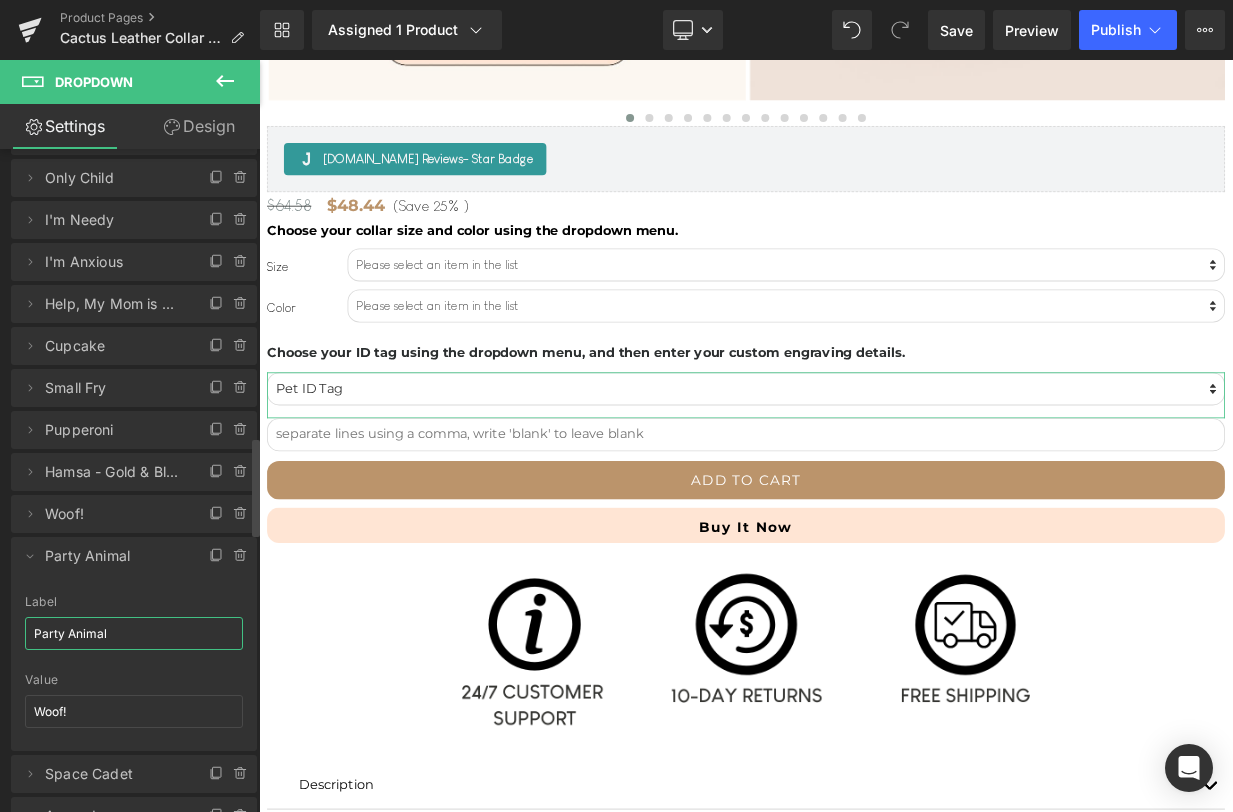 type on "Party Animal" 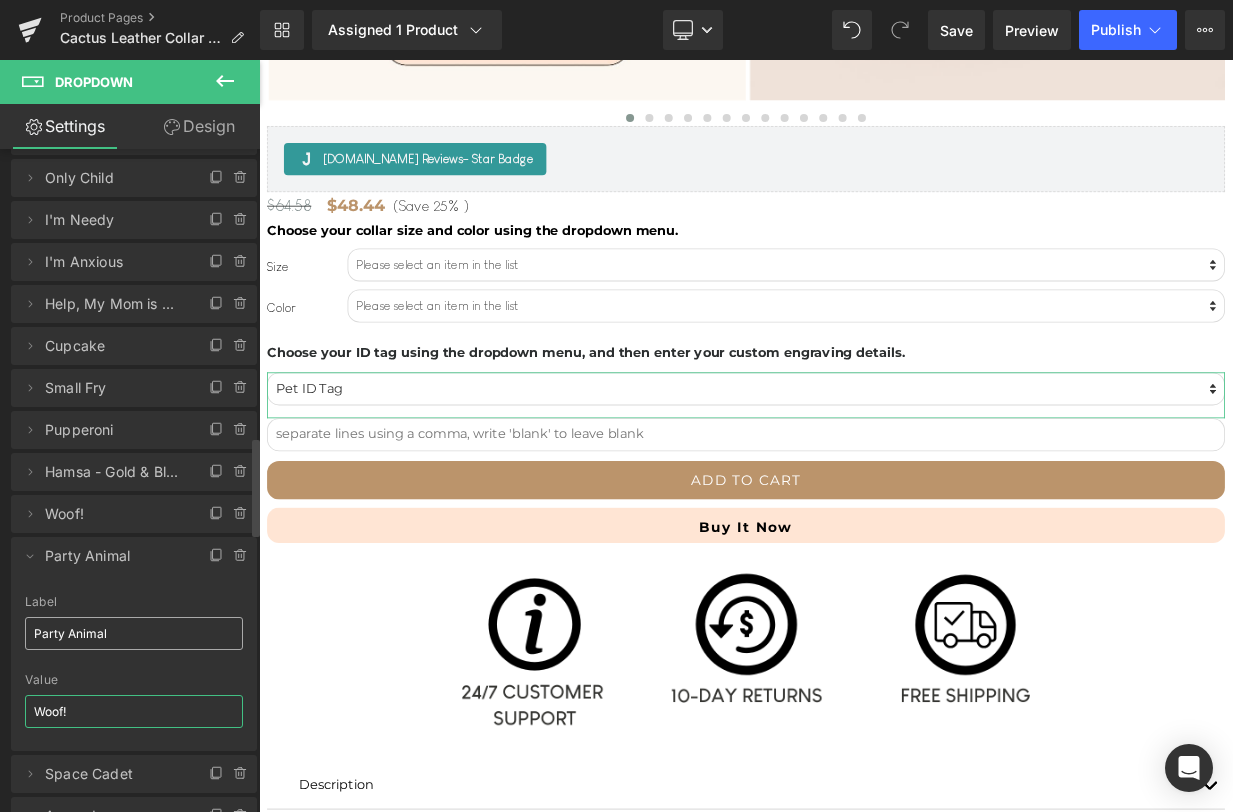 paste on "Party Animal" 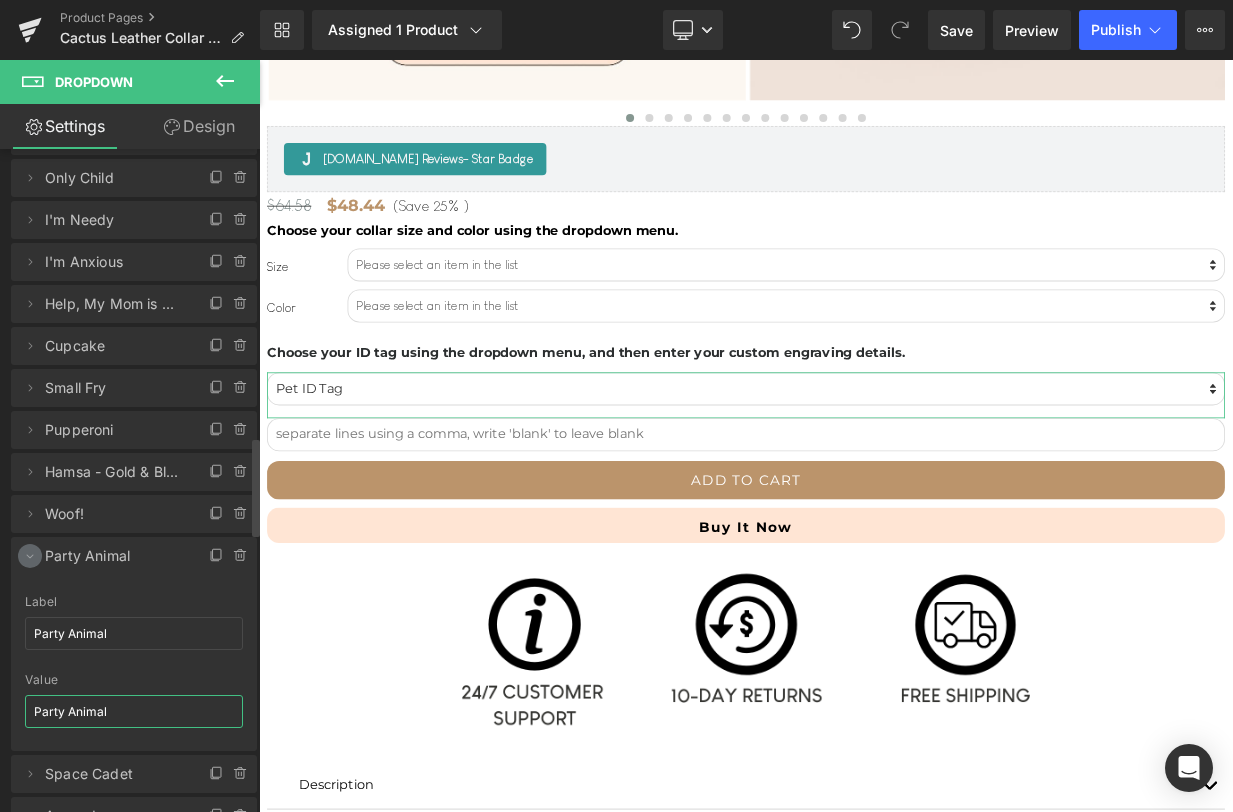 type on "Party Animal" 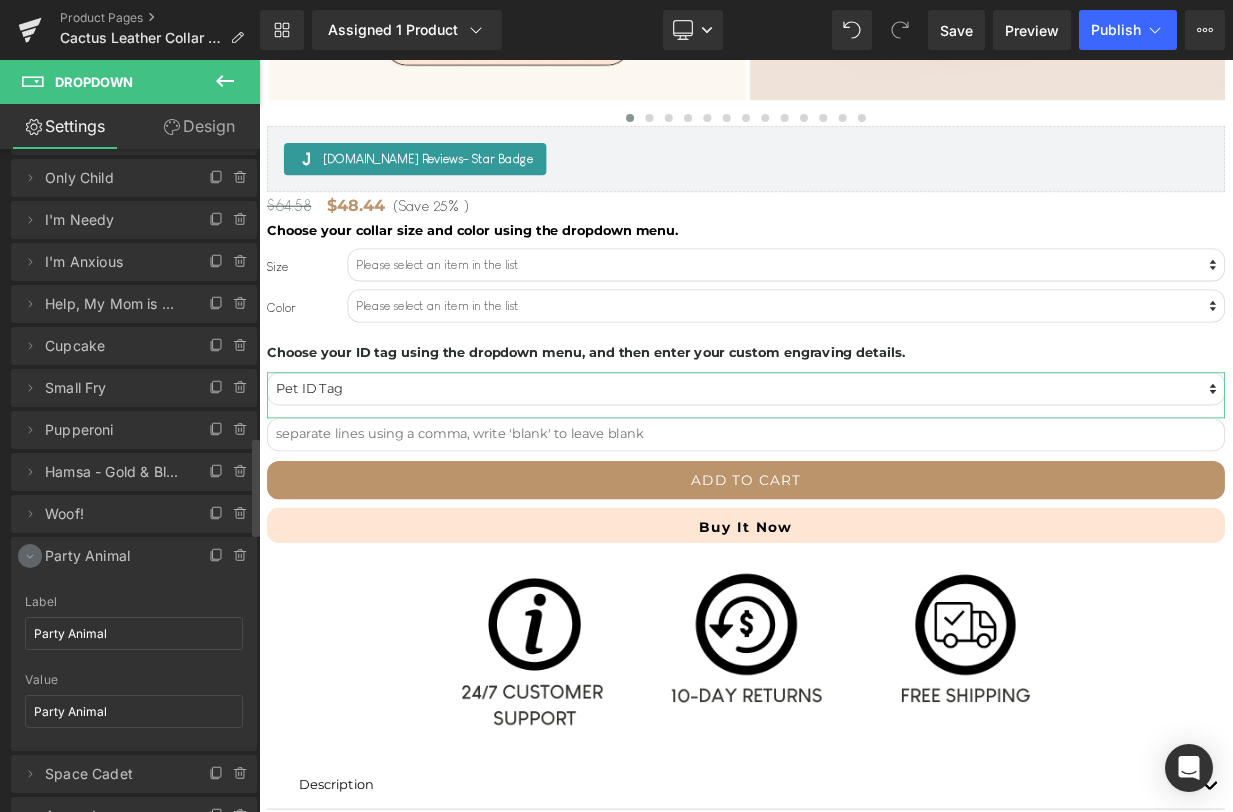 click 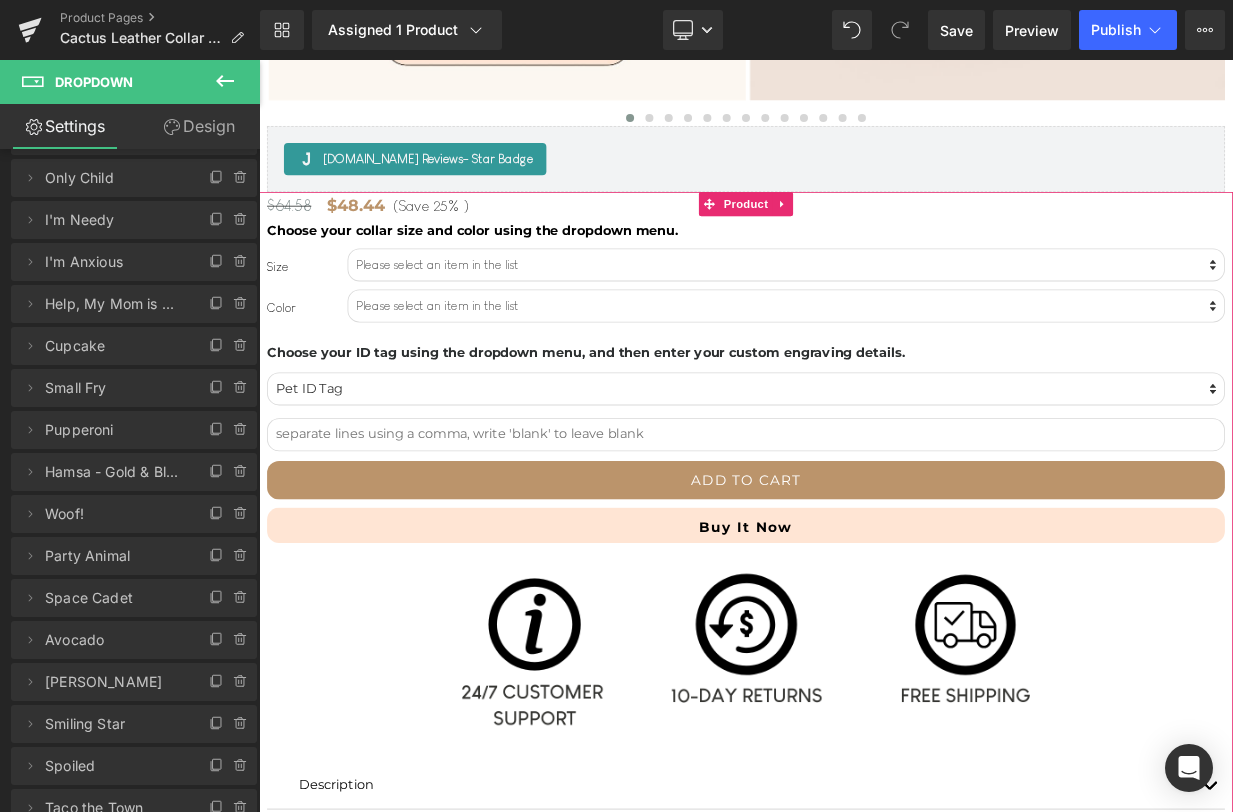 click on "$64.58
$48.44
(Save
25%
)
(P) Price
Choose your collar size and color using the dropdown menu.
Text Block
Size
Please select an item in the list
Small
Medium (+$3)
Color" at bounding box center [864, 680] 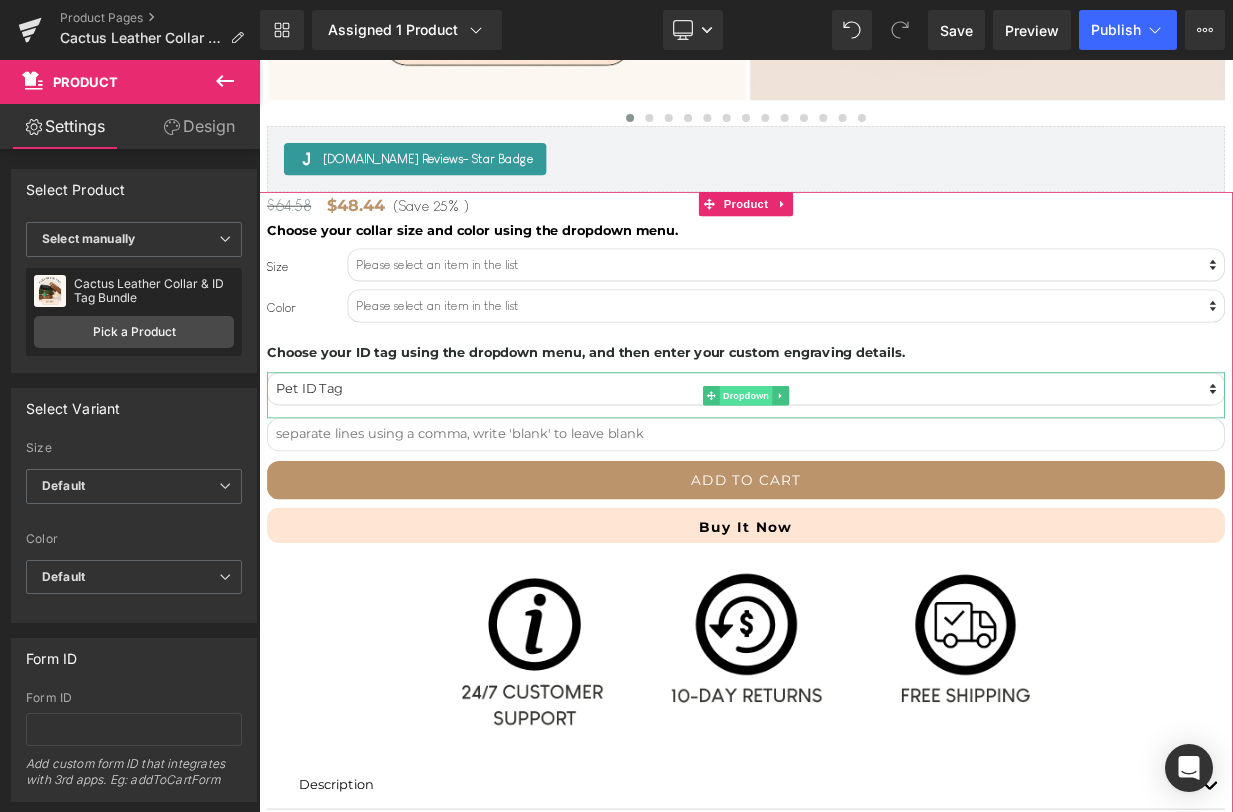 click on "Dropdown" at bounding box center [863, 477] 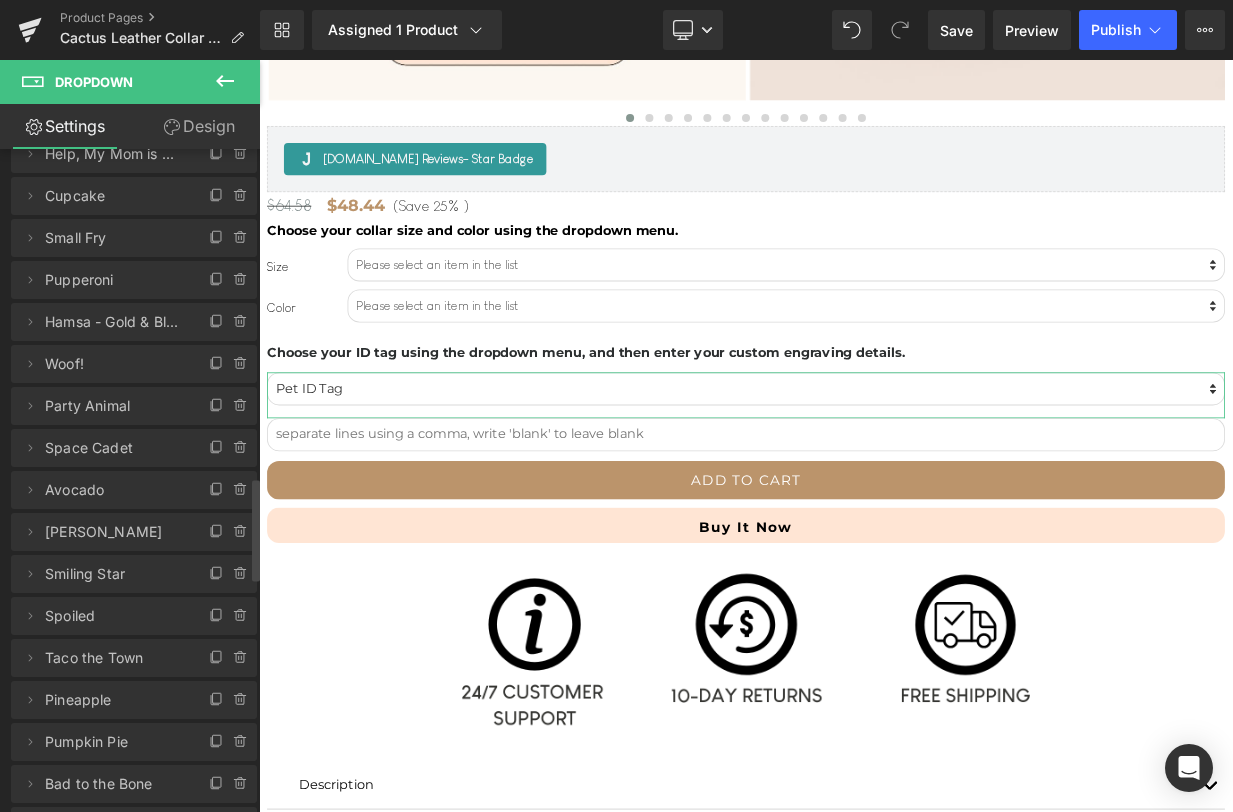 scroll, scrollTop: 2129, scrollLeft: 0, axis: vertical 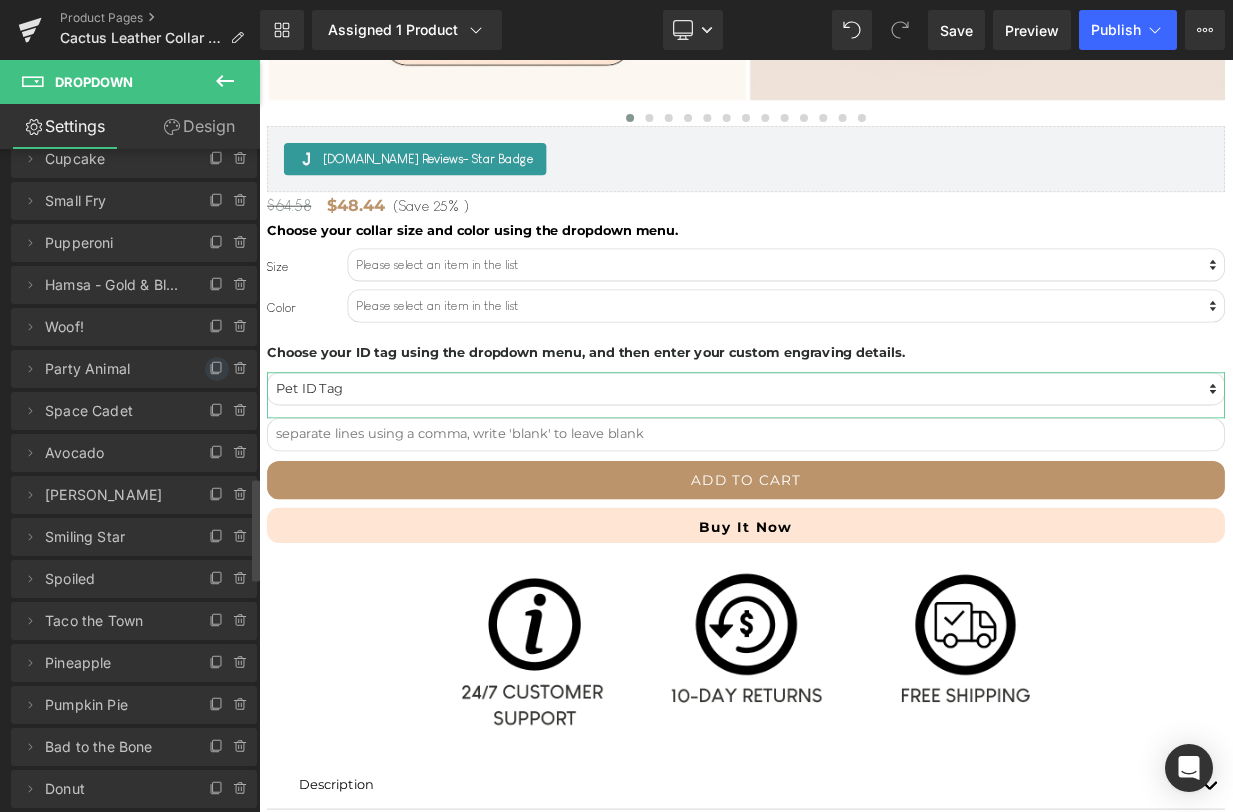 click 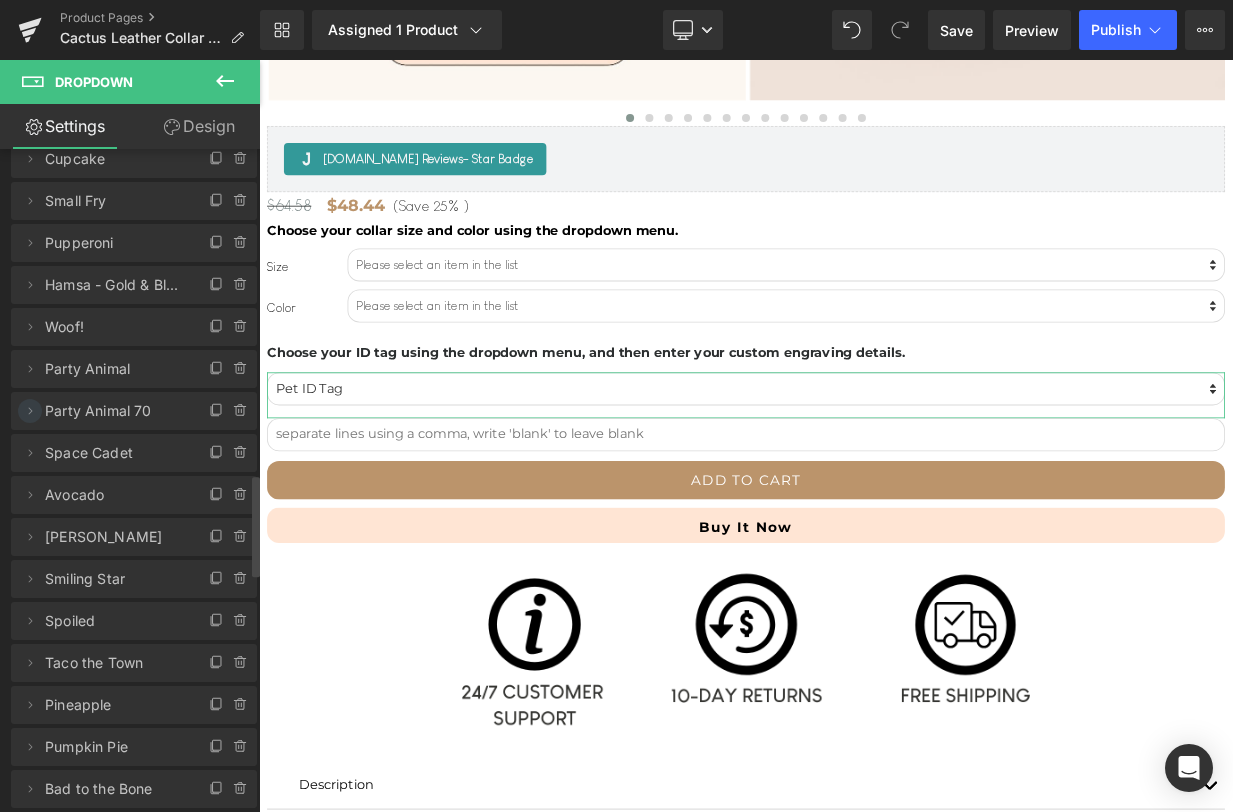 click 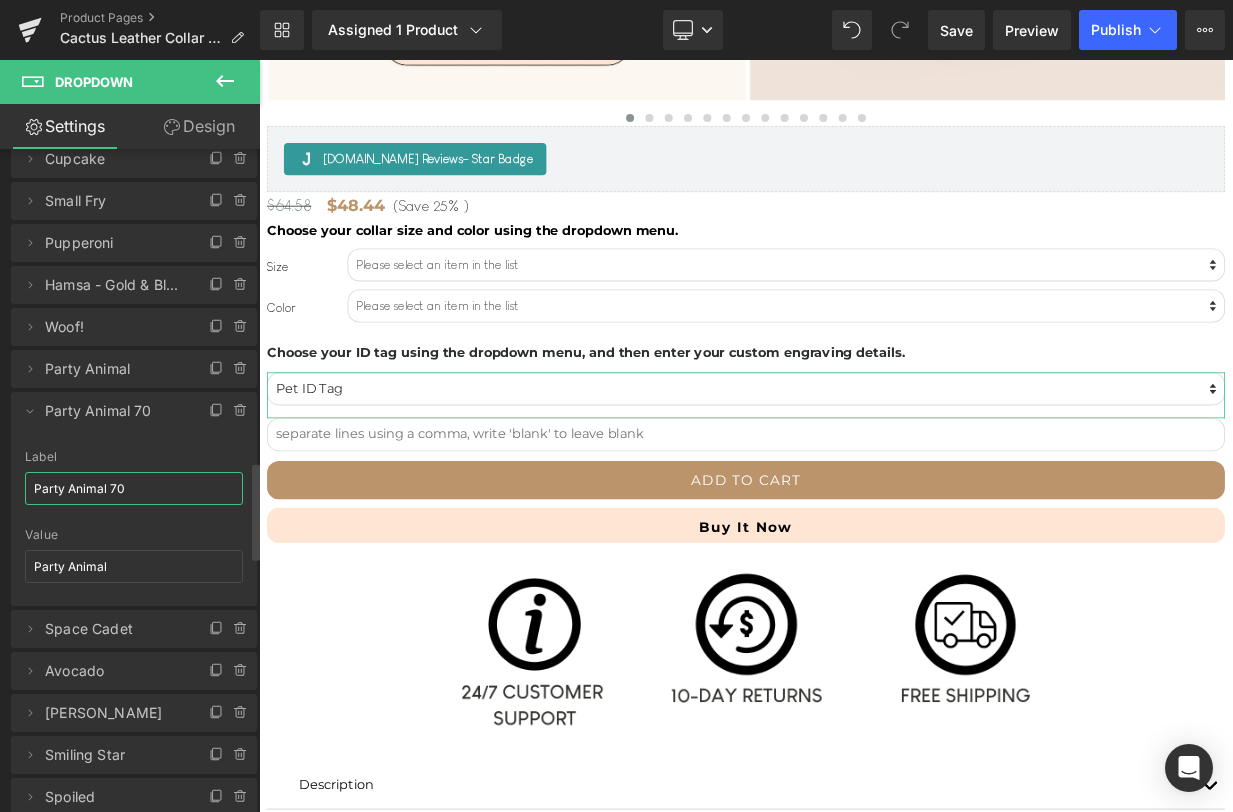 click on "Party Animal 70" at bounding box center (134, 488) 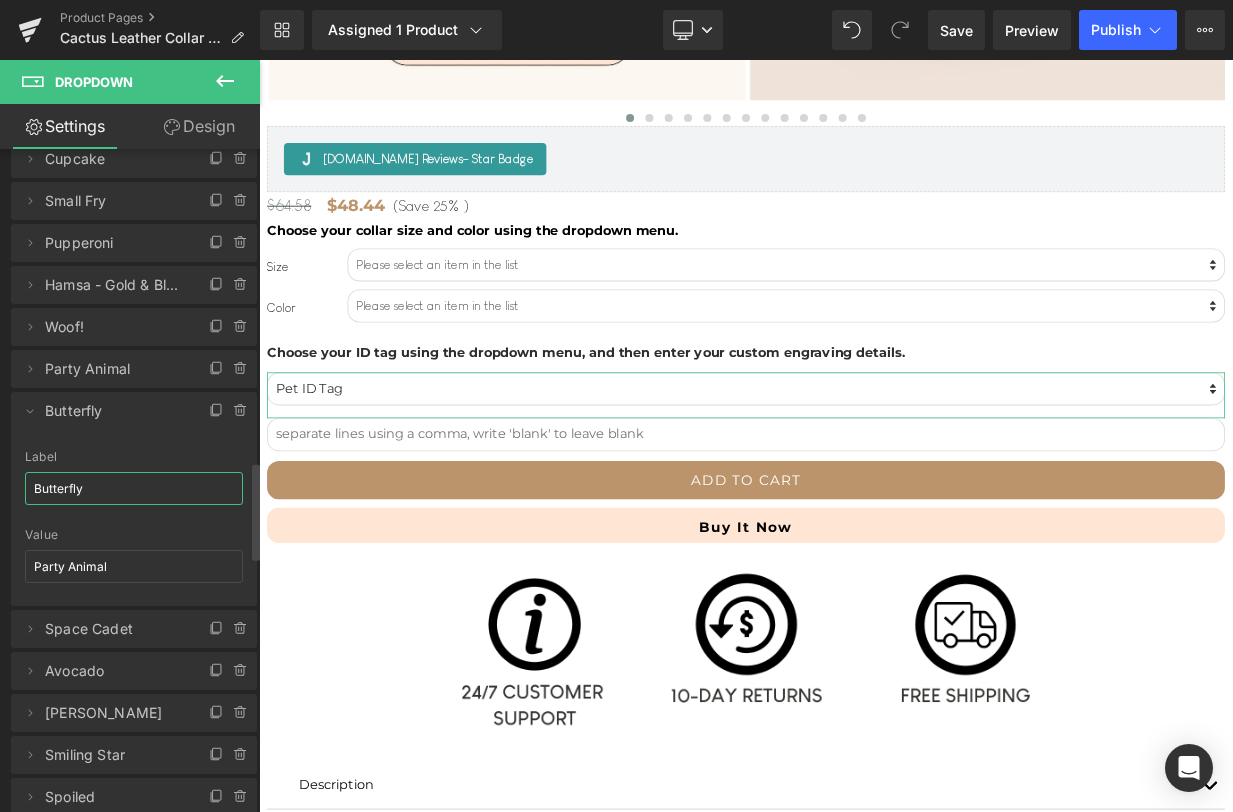 type on "Butterfly" 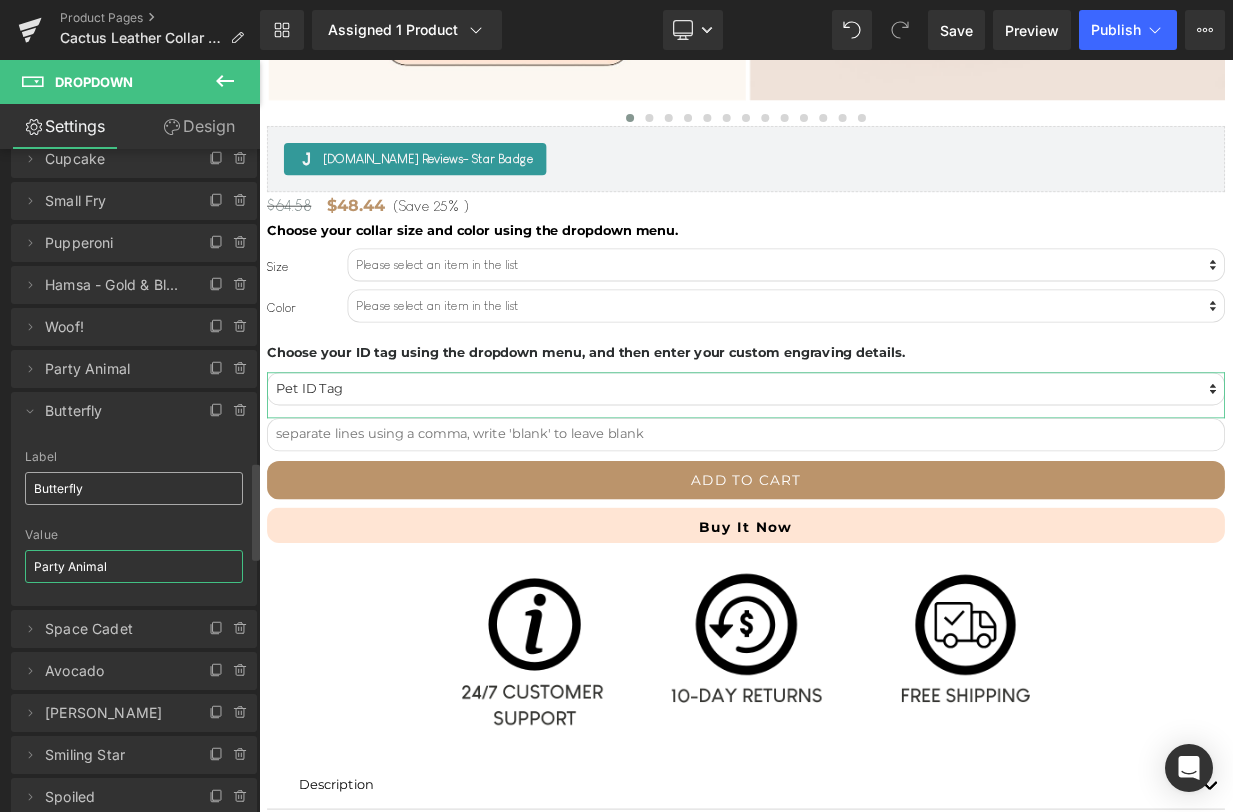 paste on "Butterfly" 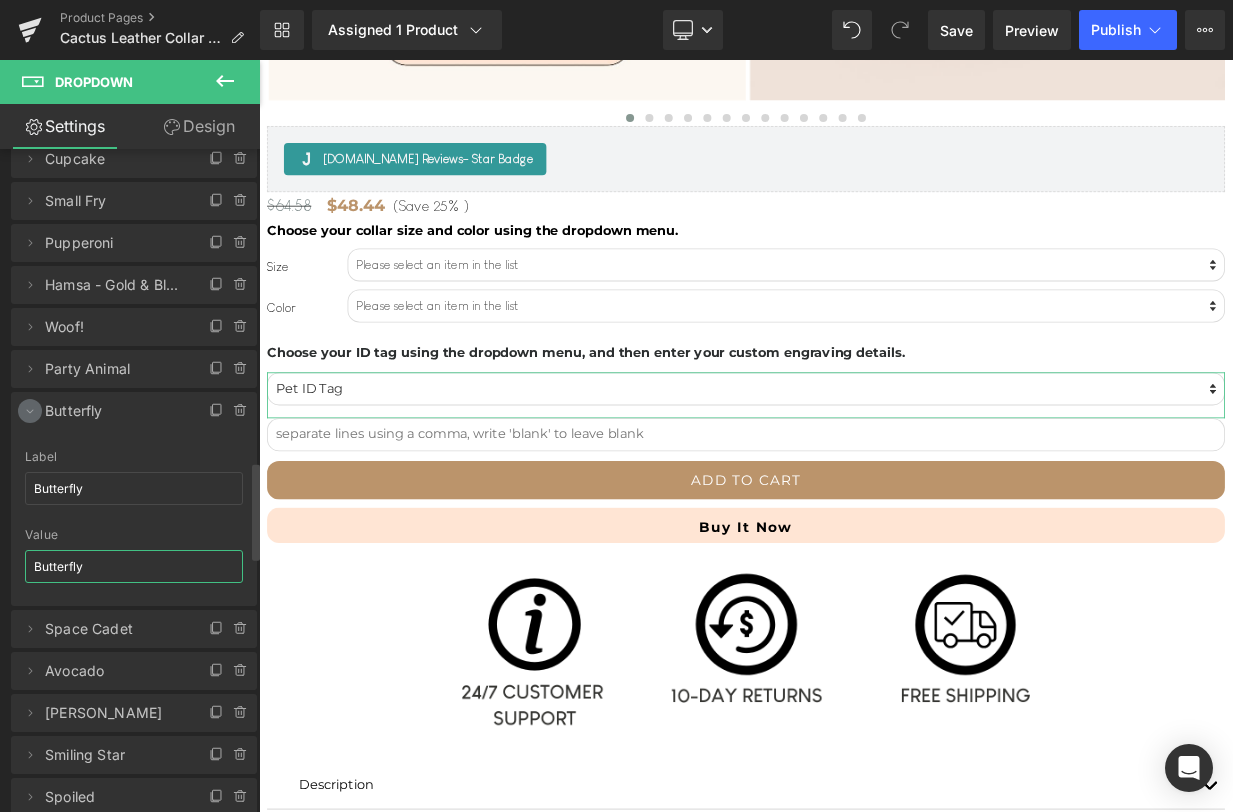 type on "Butterfly" 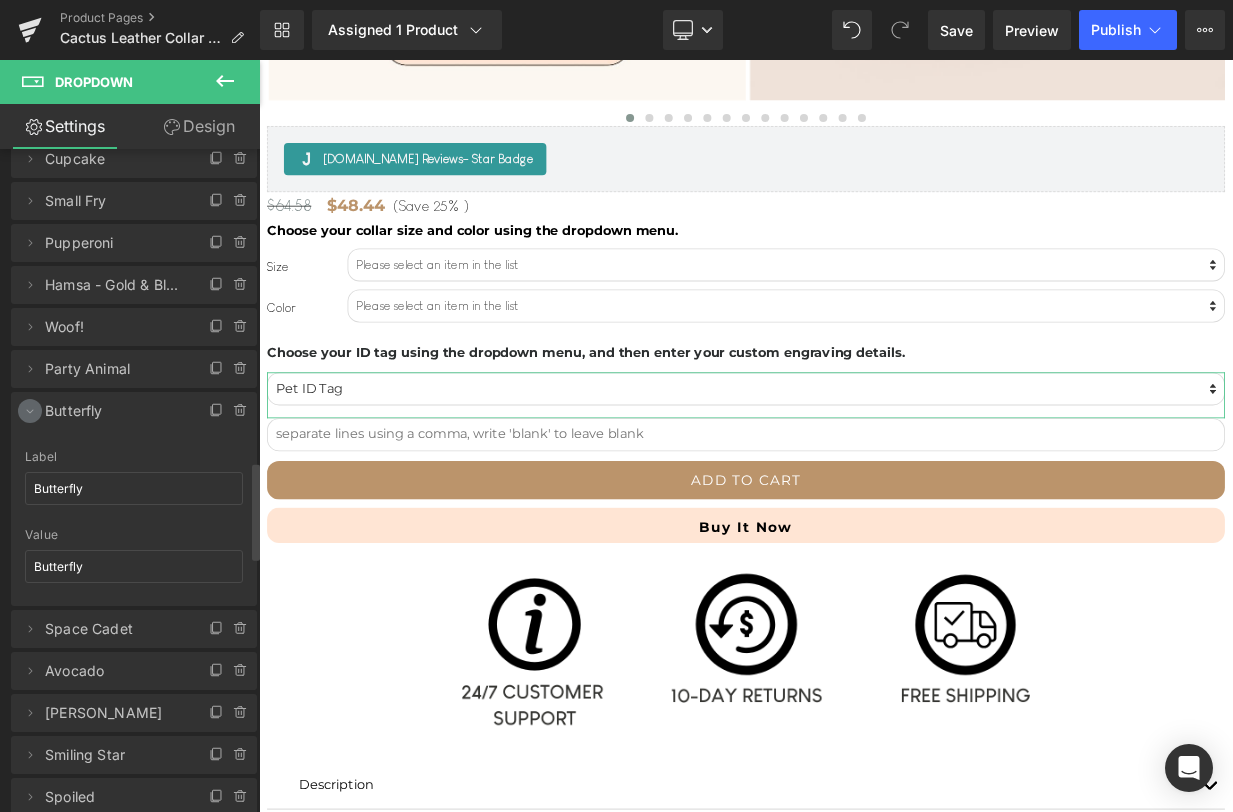 click 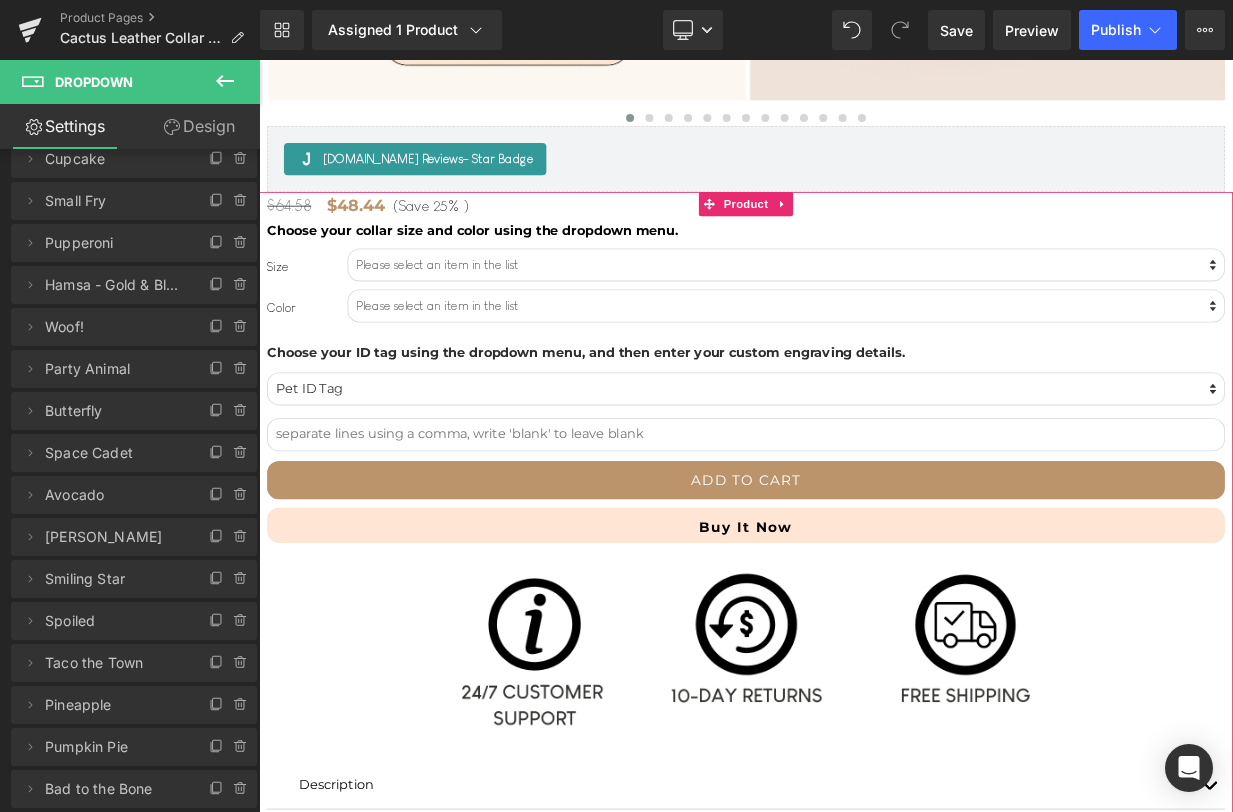 click on "$64.58
$48.44
(Save
25%
)
(P) Price
Choose your collar size and color using the dropdown menu.
Text Block
Size
Please select an item in the list
Small
Medium (+$3)
Color" at bounding box center [864, 680] 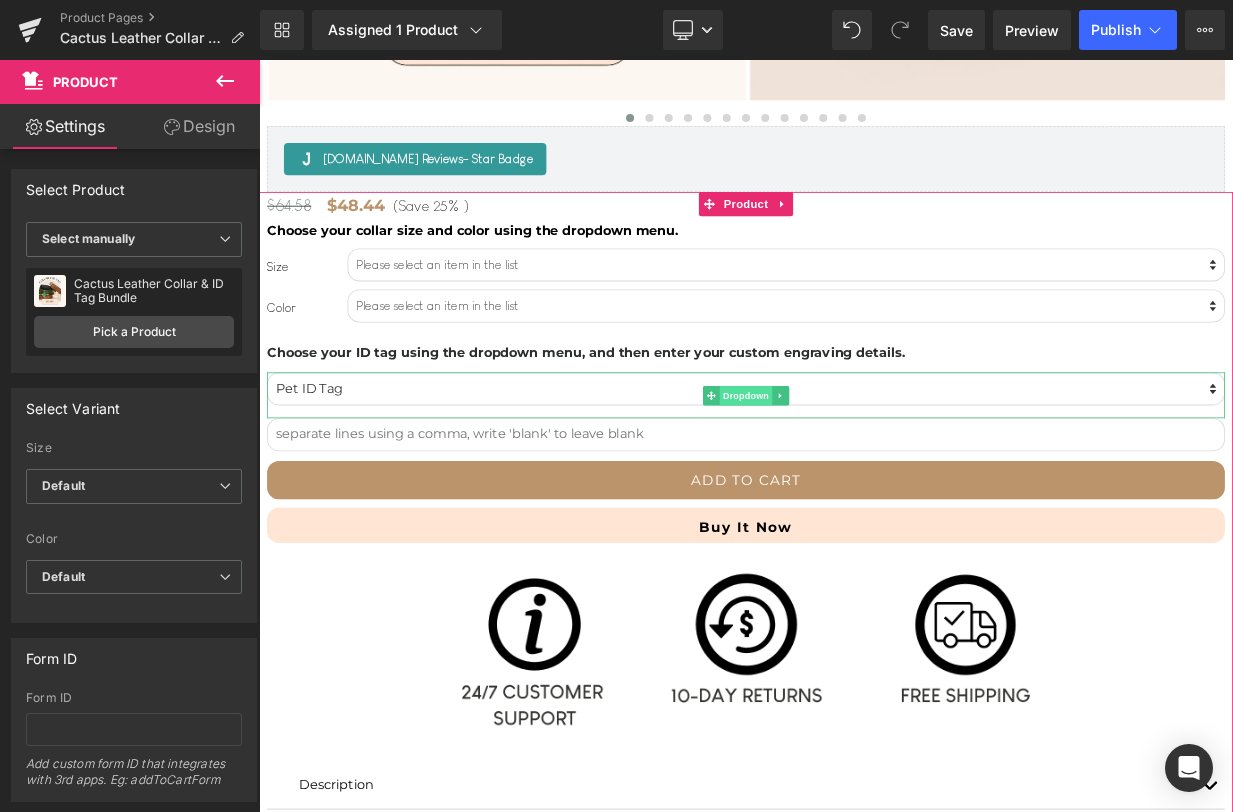 click on "Dropdown" at bounding box center (863, 477) 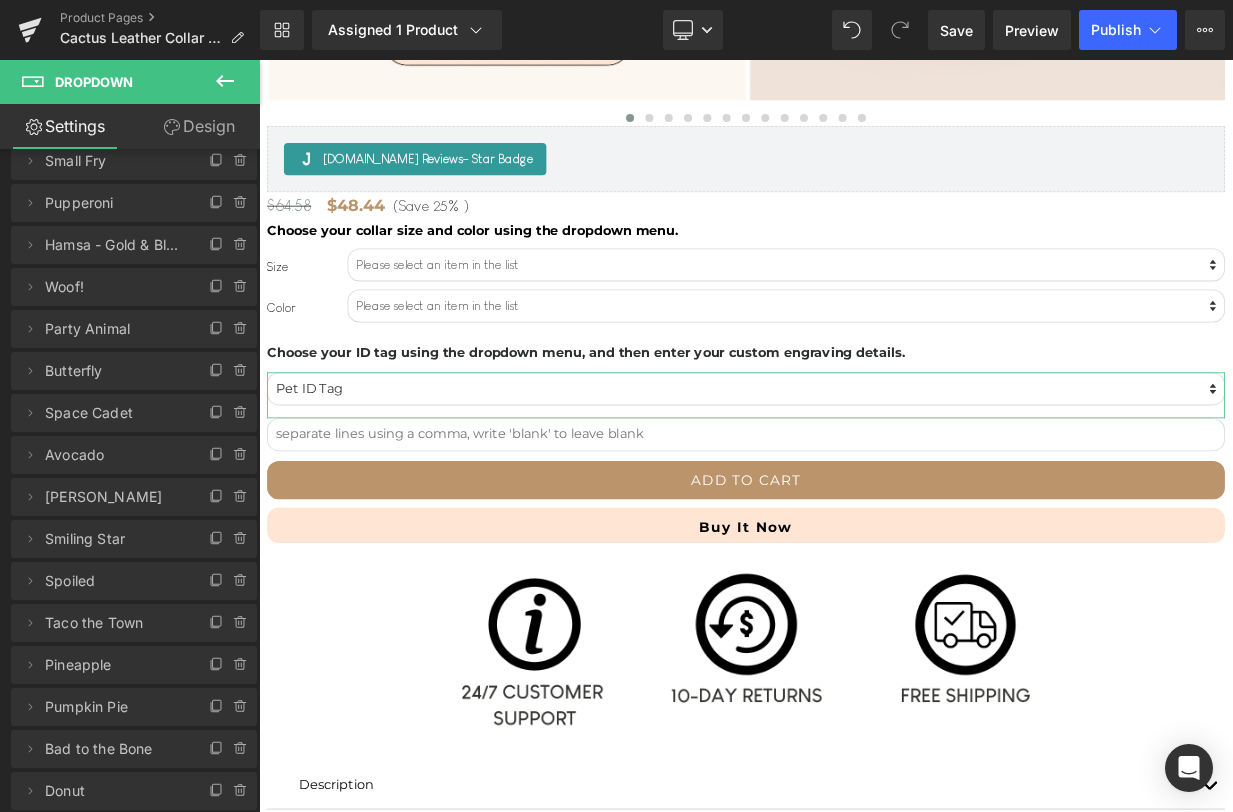 scroll, scrollTop: 2209, scrollLeft: 0, axis: vertical 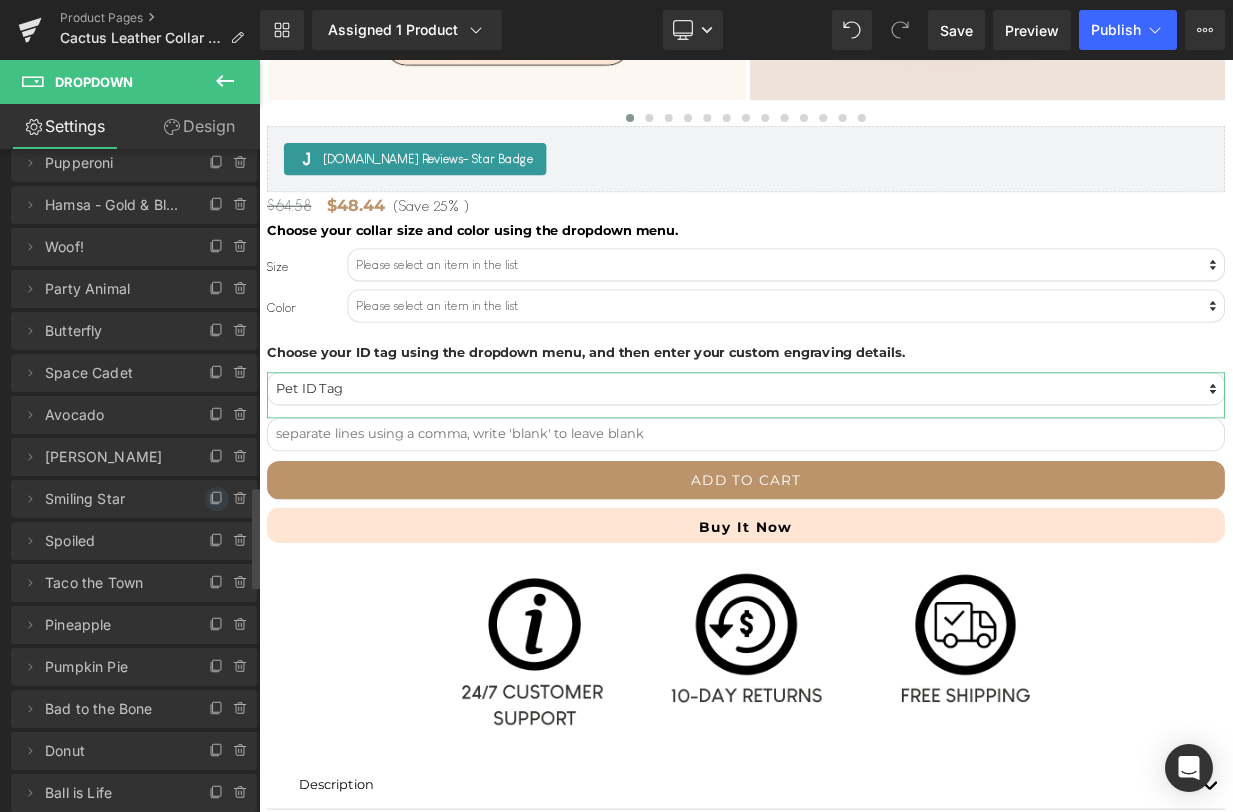 click 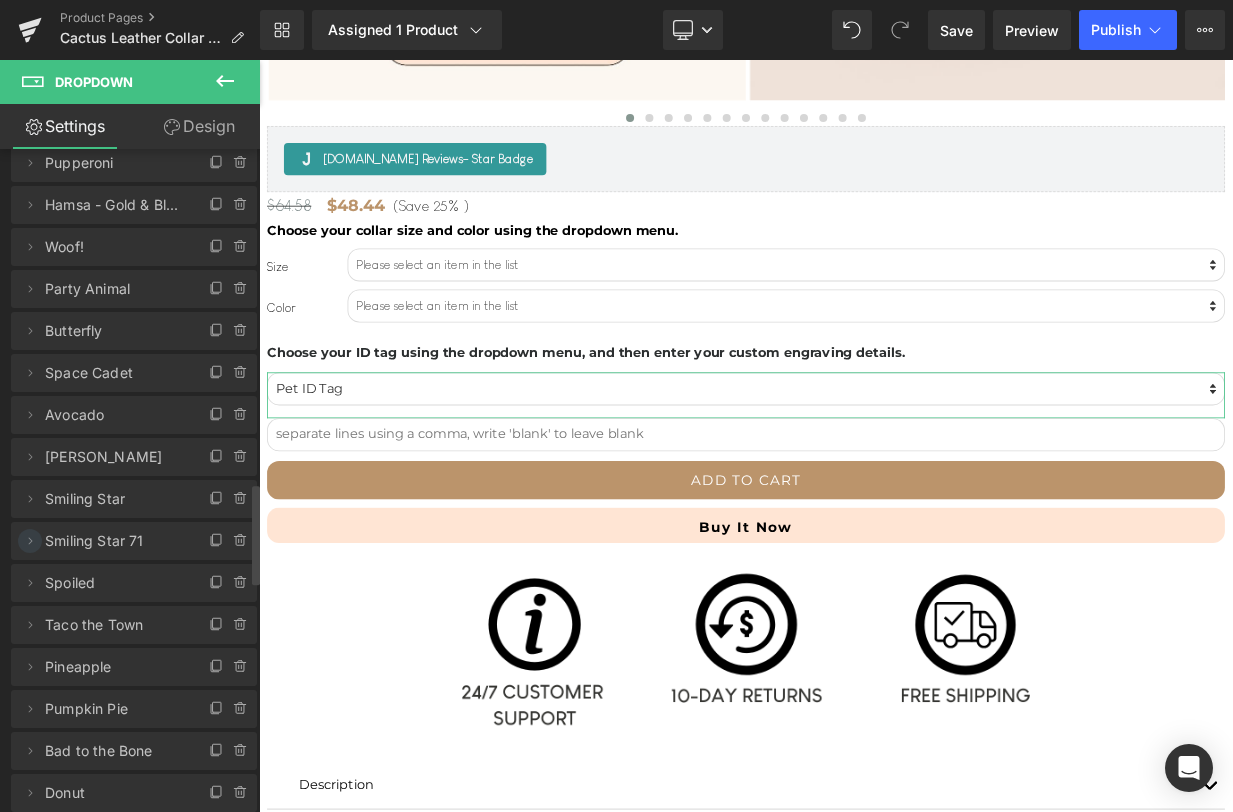 click 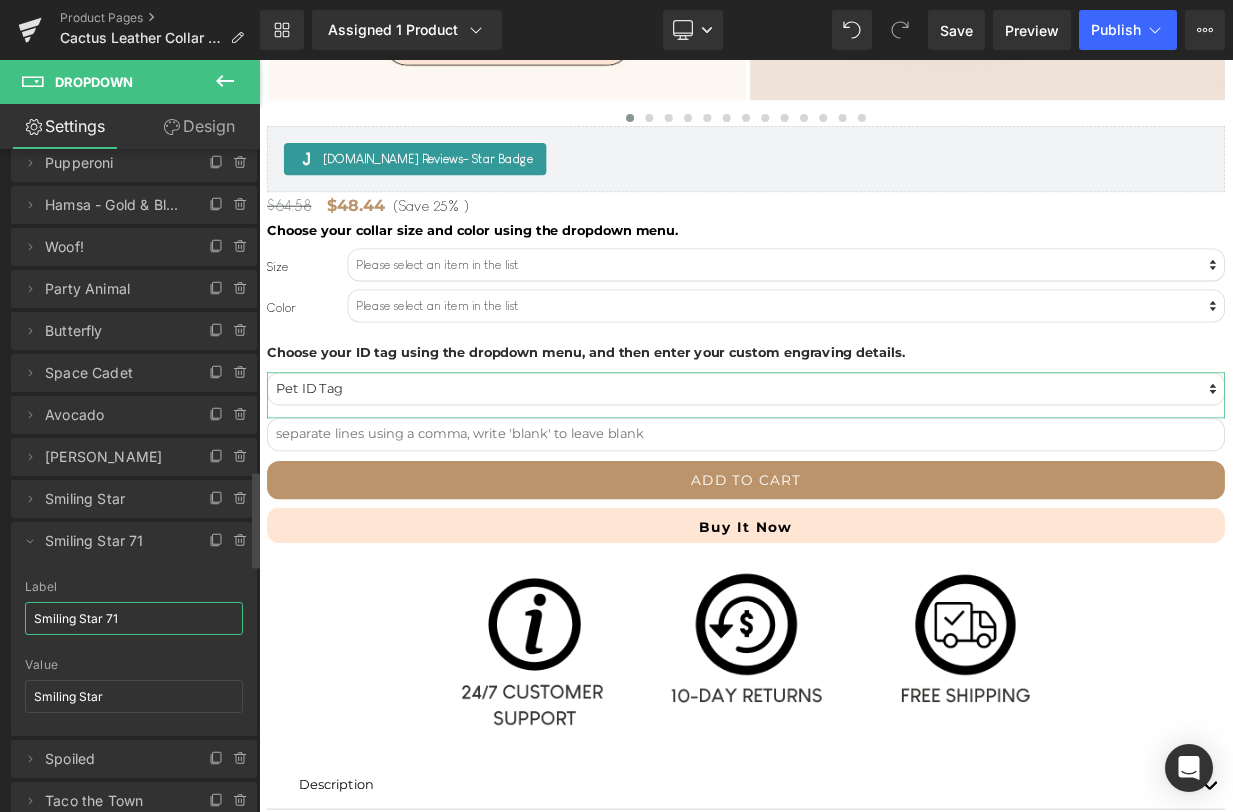 click on "Smiling Star 71" at bounding box center (134, 618) 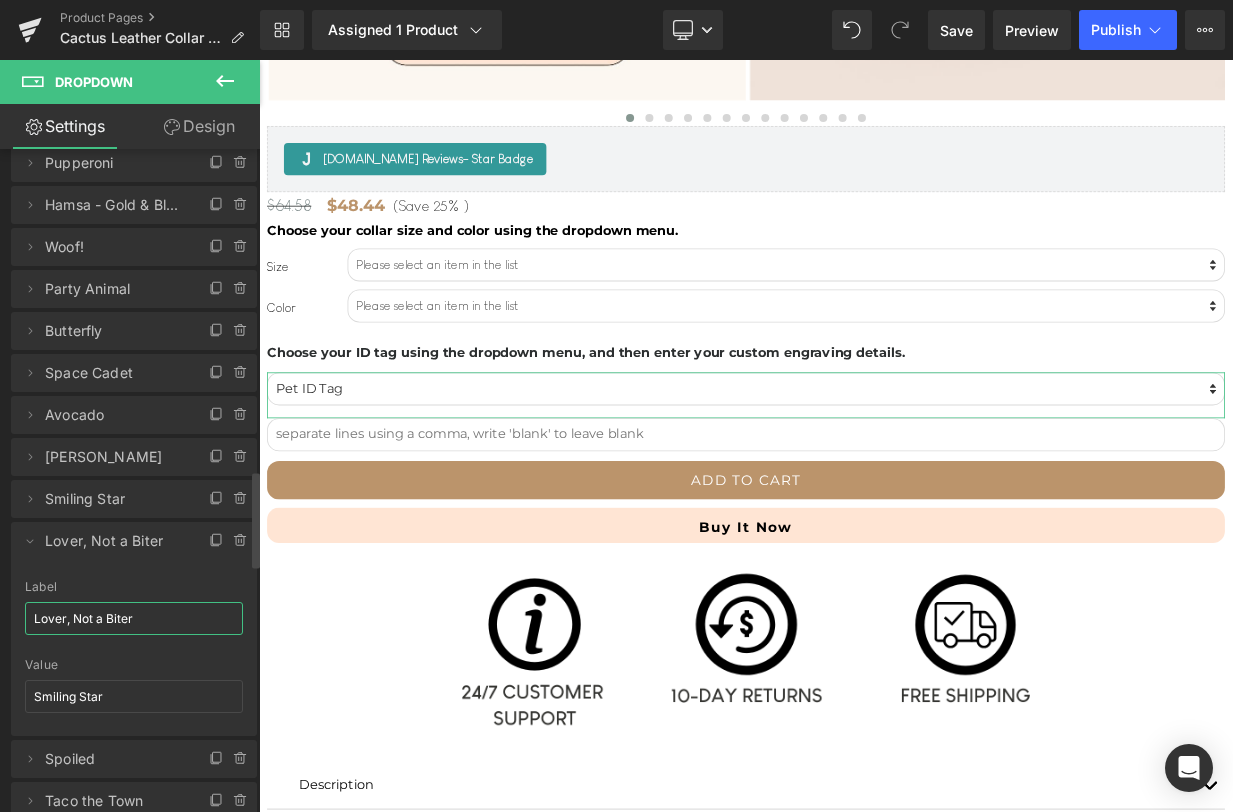 type on "Lover, Not a Biter" 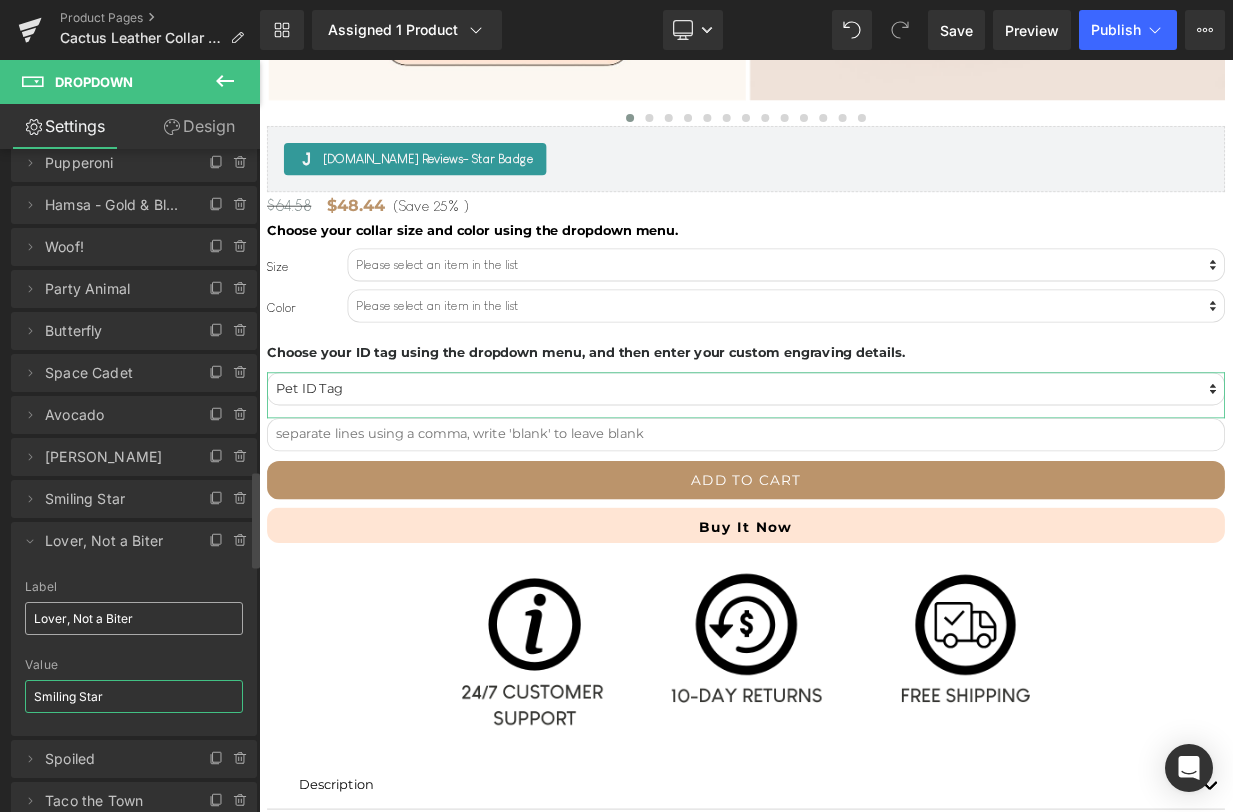 paste on "Lover, Not a Bite" 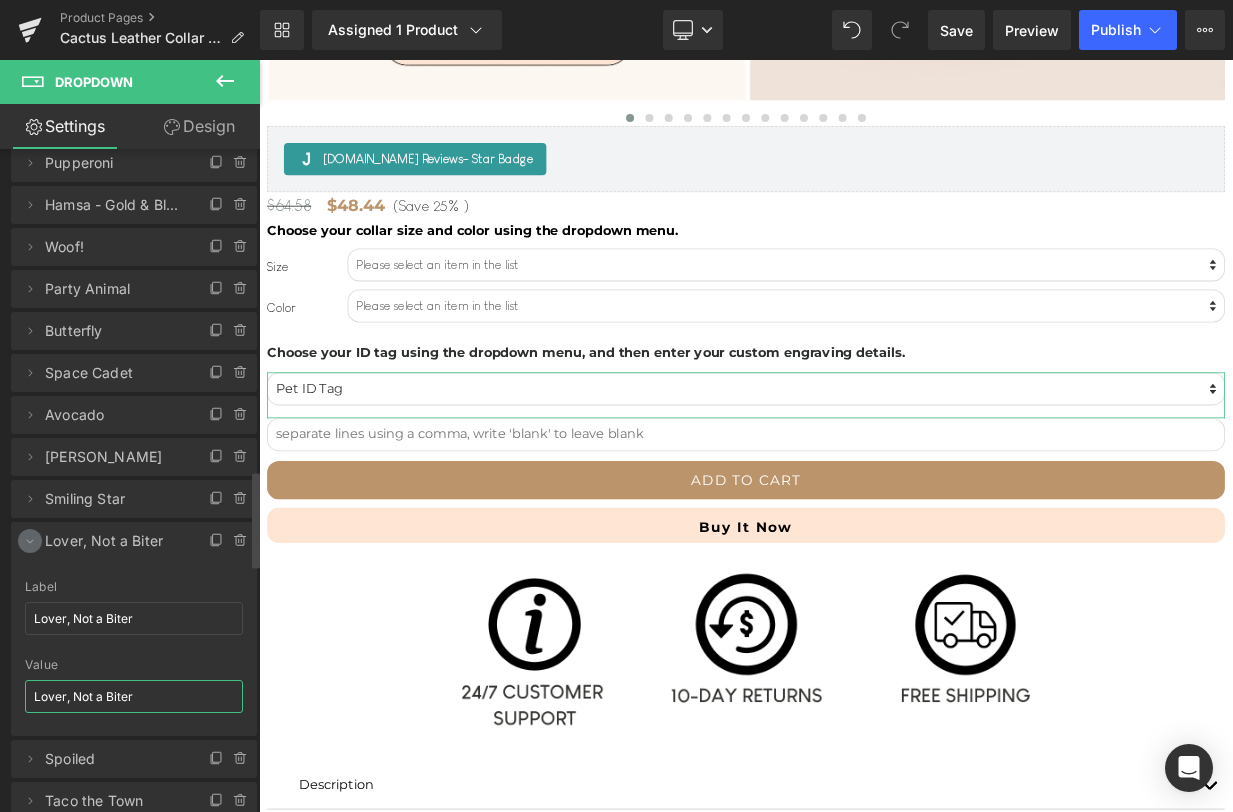 type on "Lover, Not a Biter" 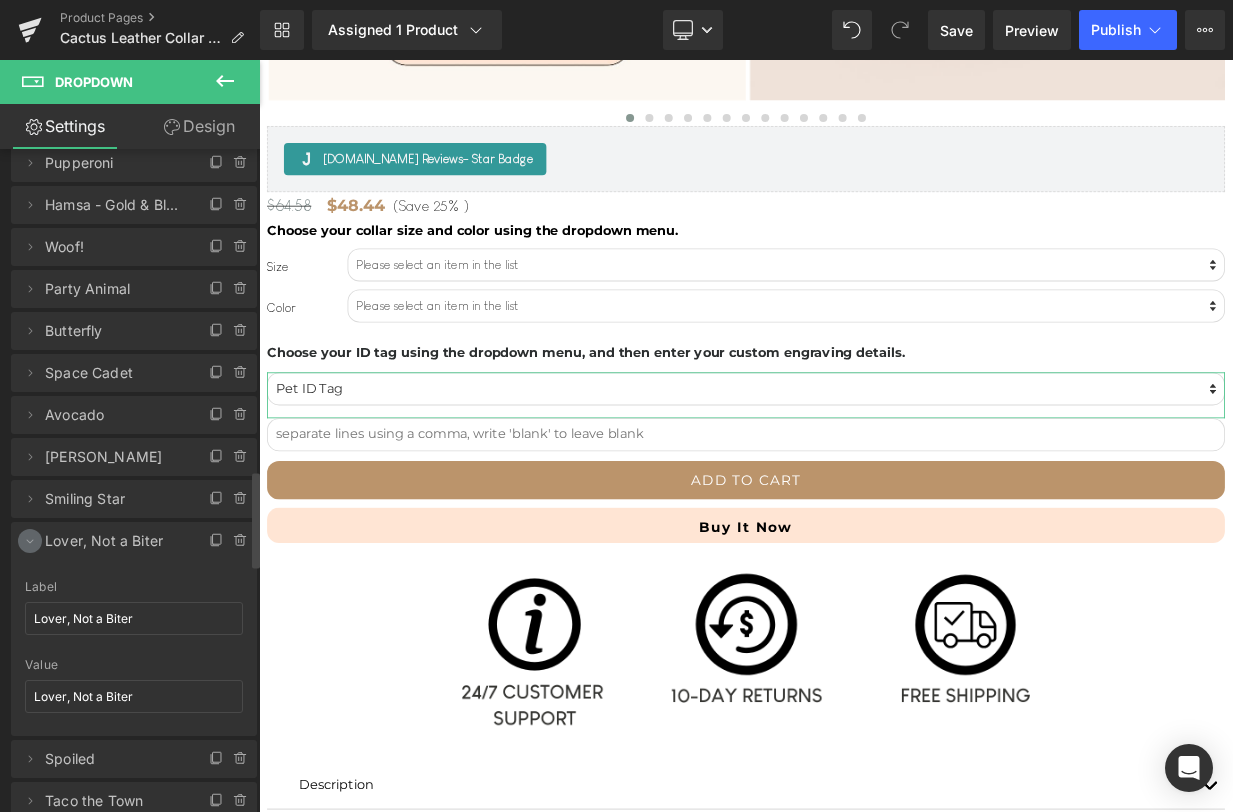 click 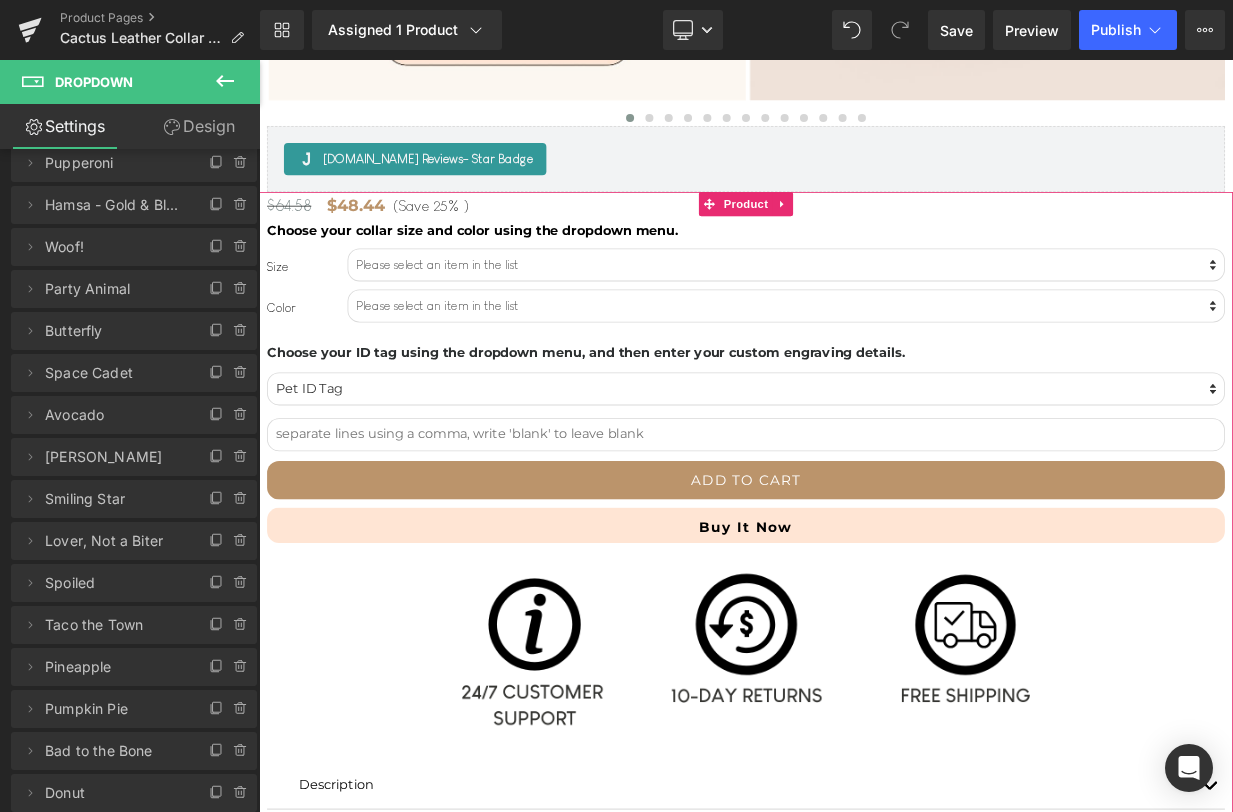 click on "Choose your ID tag using the dropdown menu, and then enter your custom engraving details." at bounding box center [665, 423] 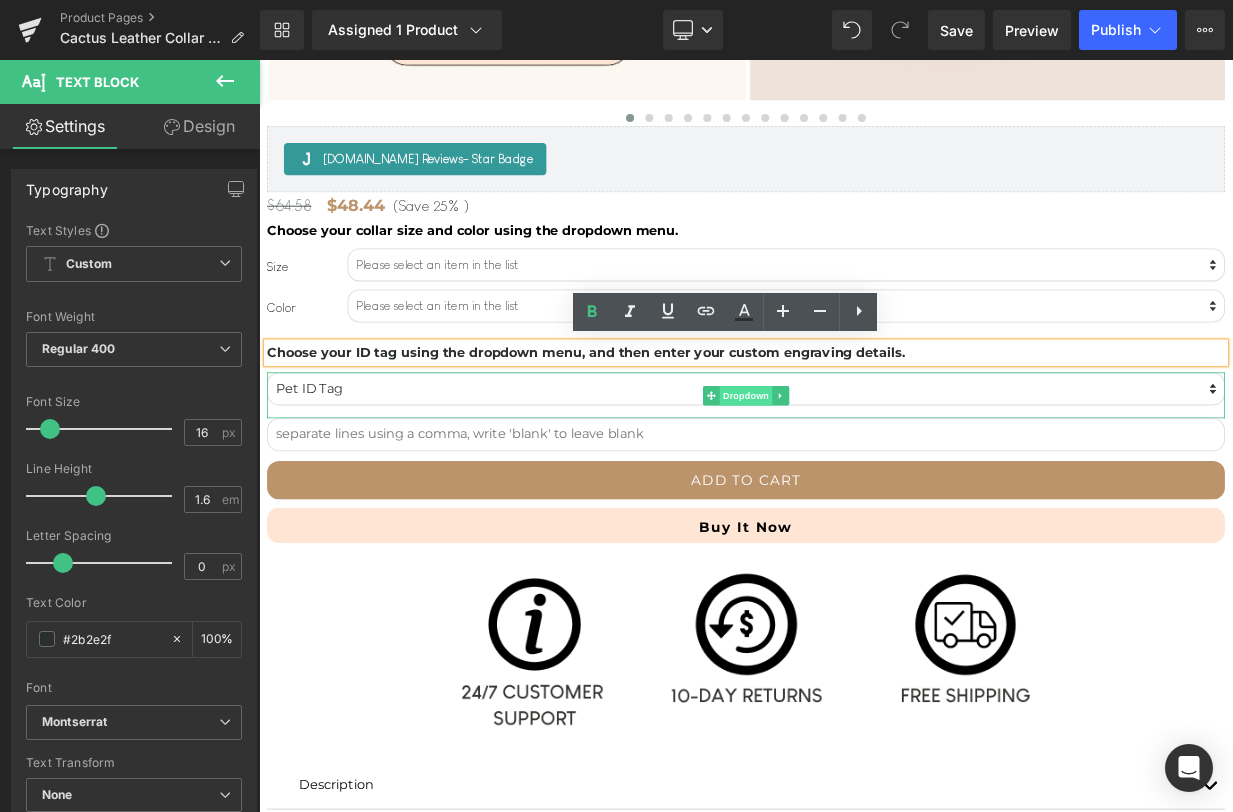 click on "Dropdown" at bounding box center (863, 477) 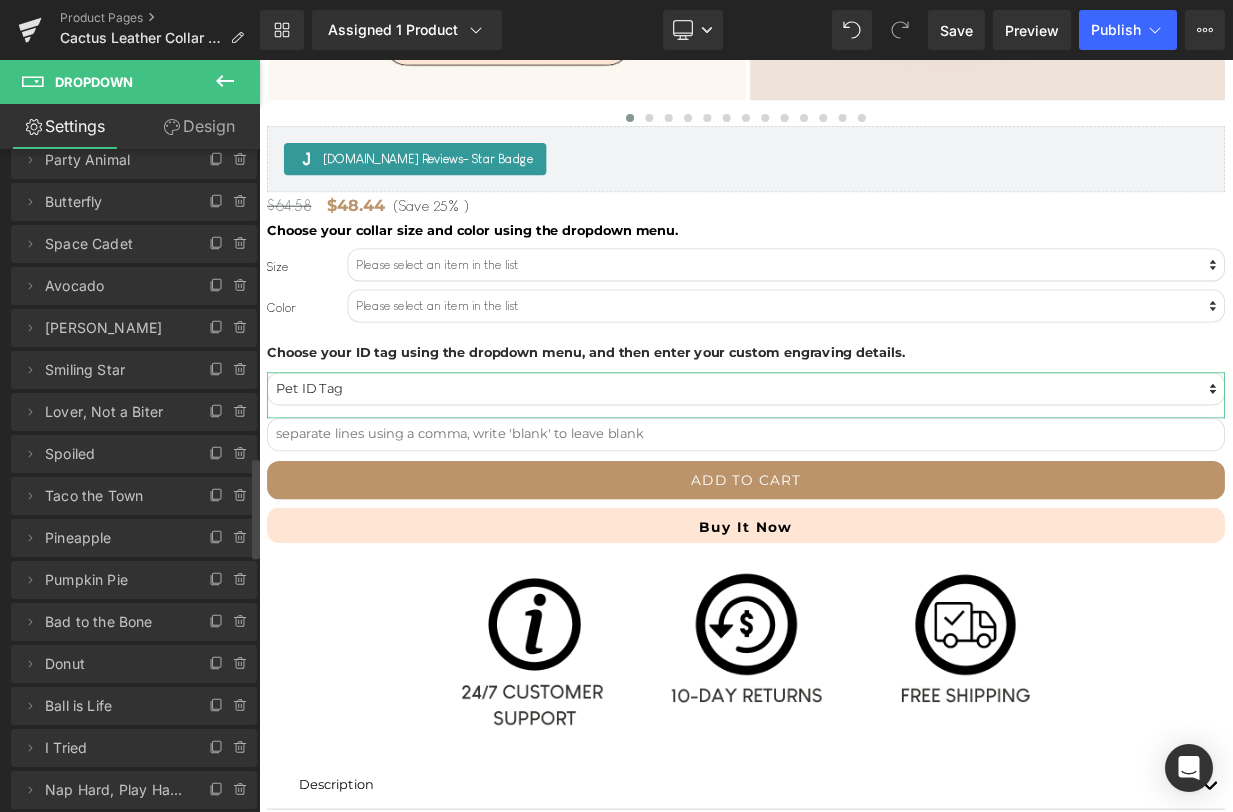 scroll, scrollTop: 2521, scrollLeft: 0, axis: vertical 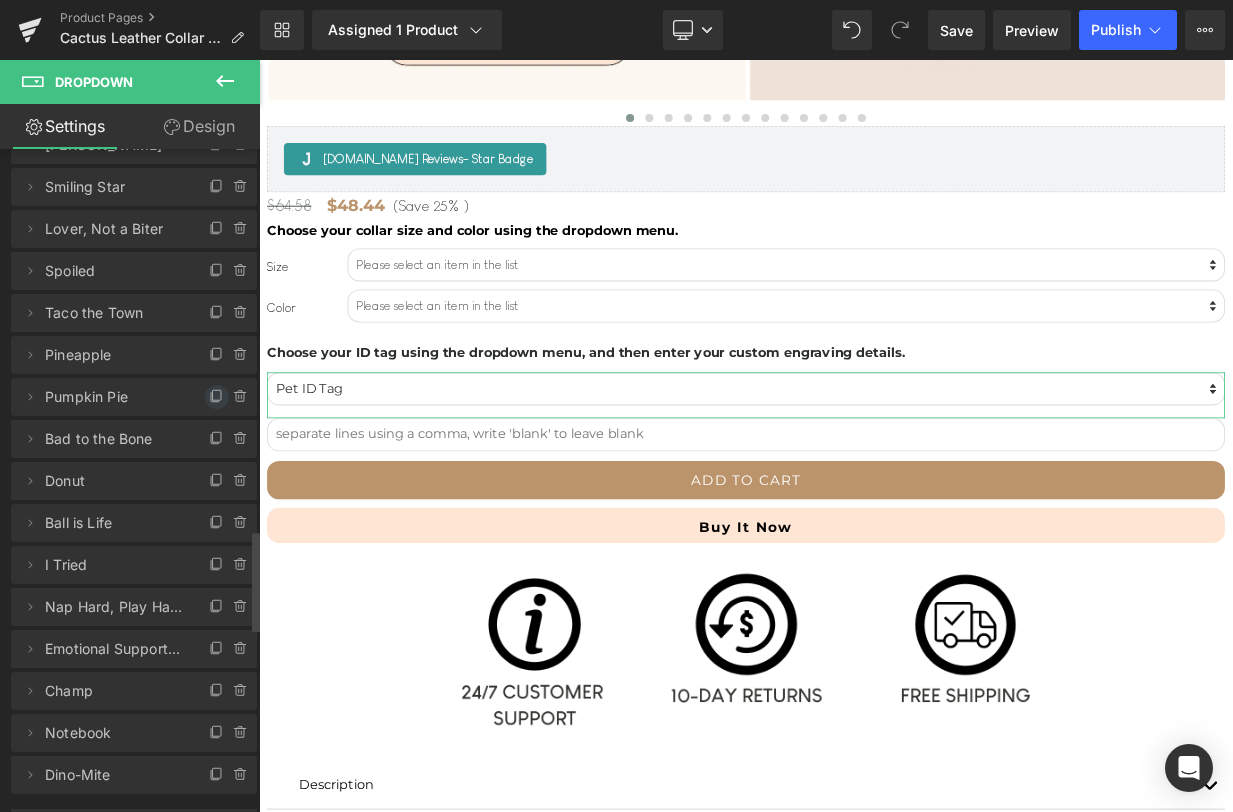 click 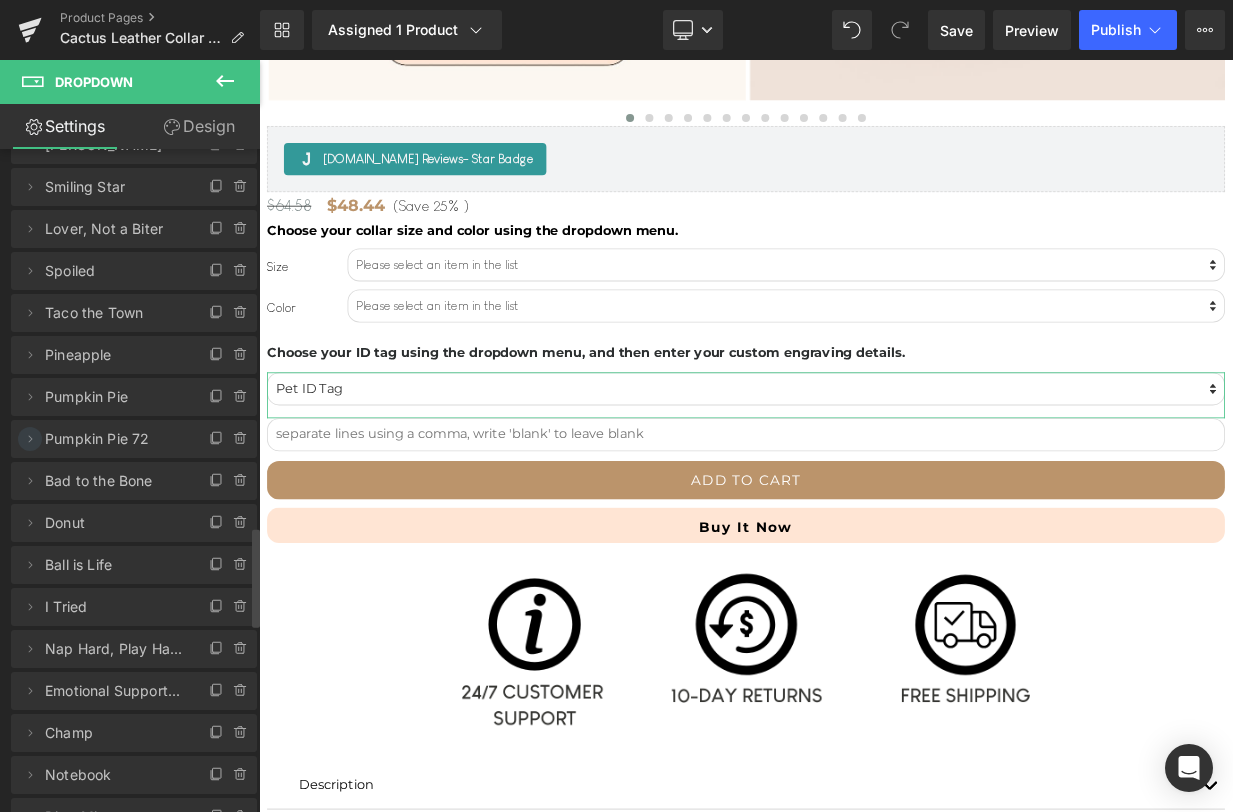 click 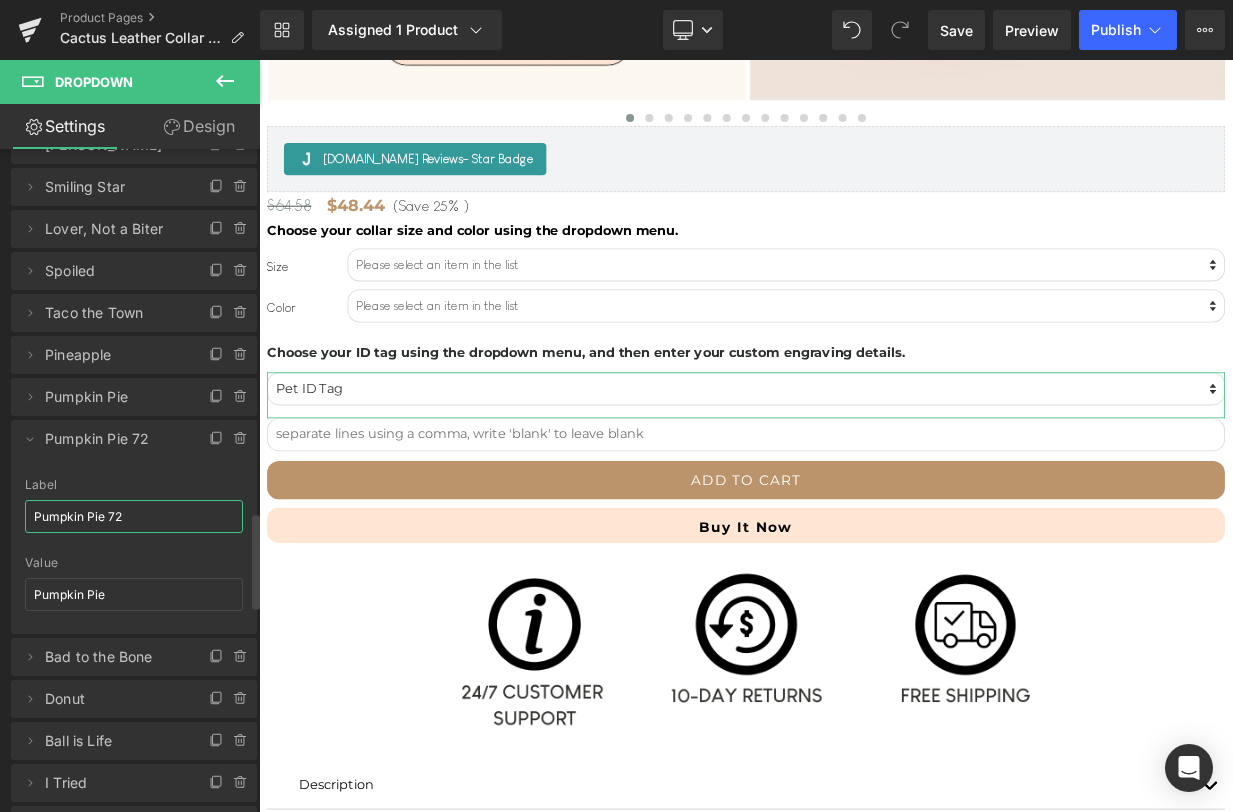 click on "Pumpkin Pie 72" at bounding box center (134, 516) 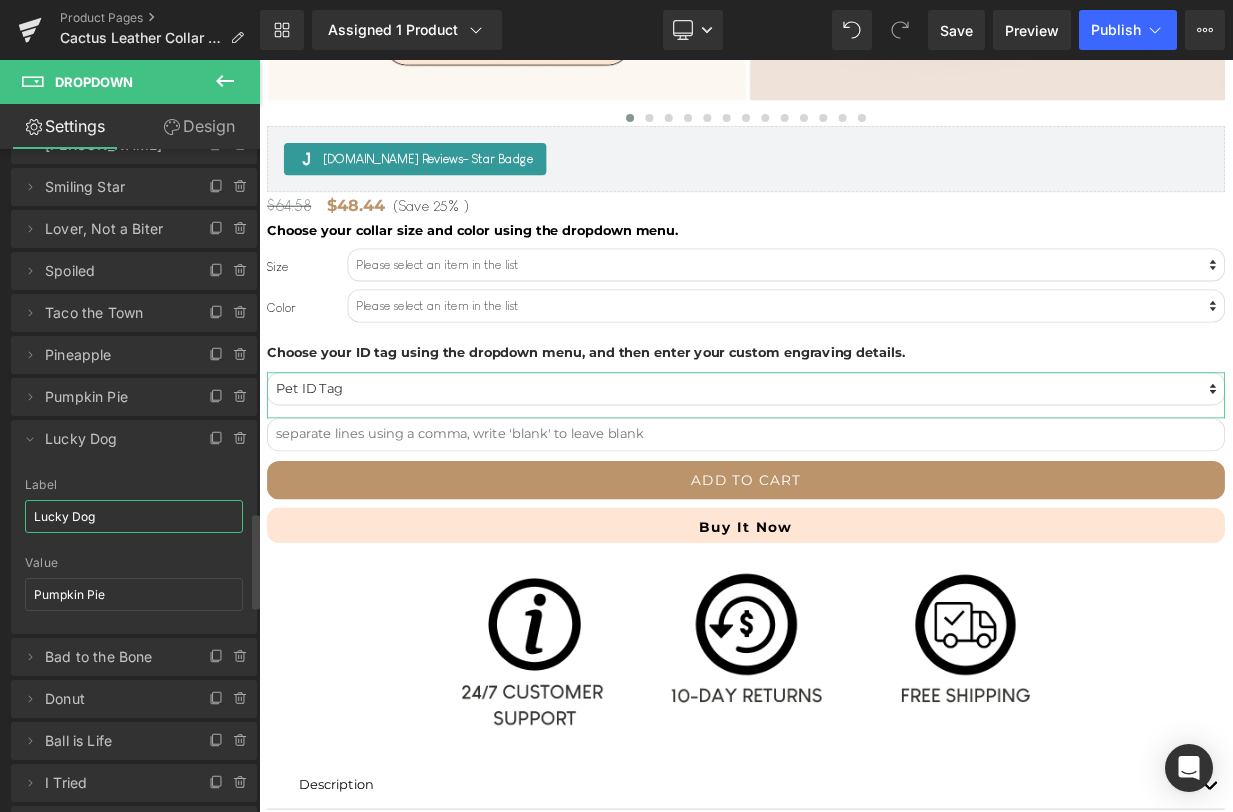 type on "Lucky Dog" 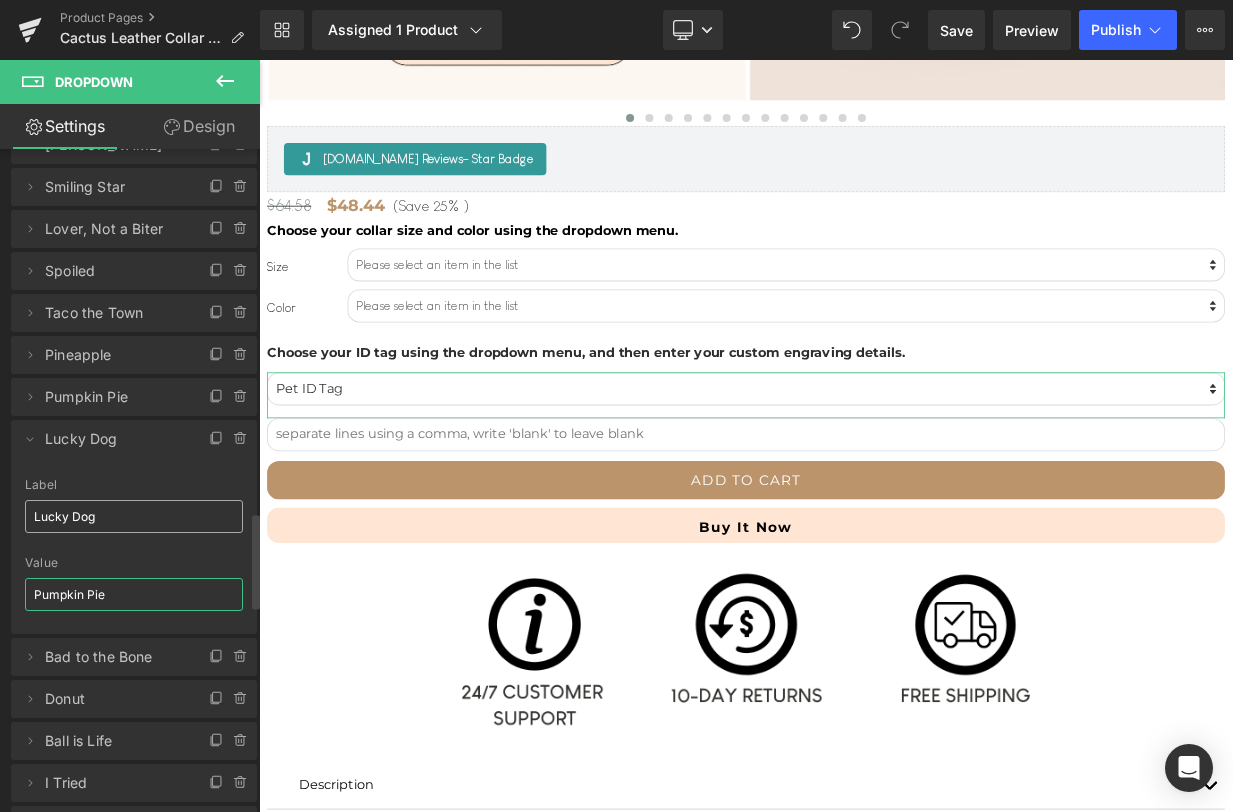 paste on "Lucky Dog" 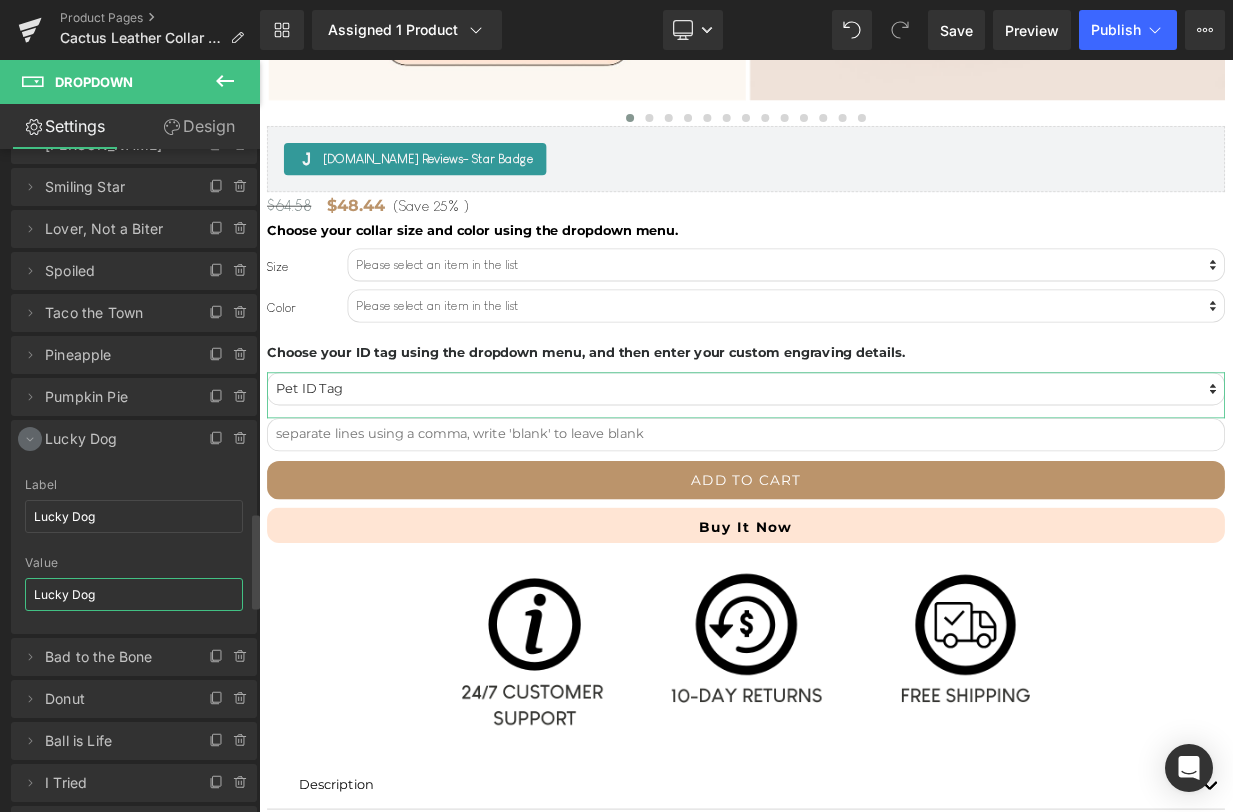 type on "Lucky Dog" 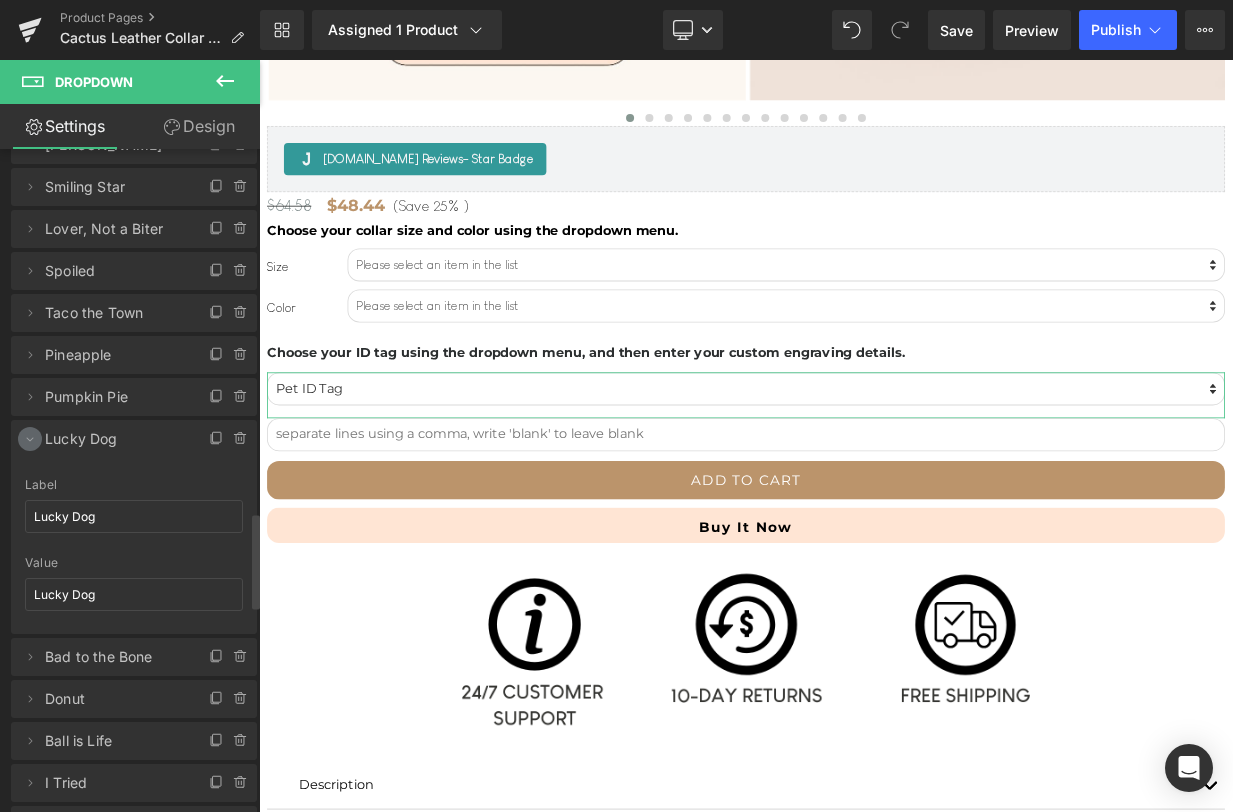 click 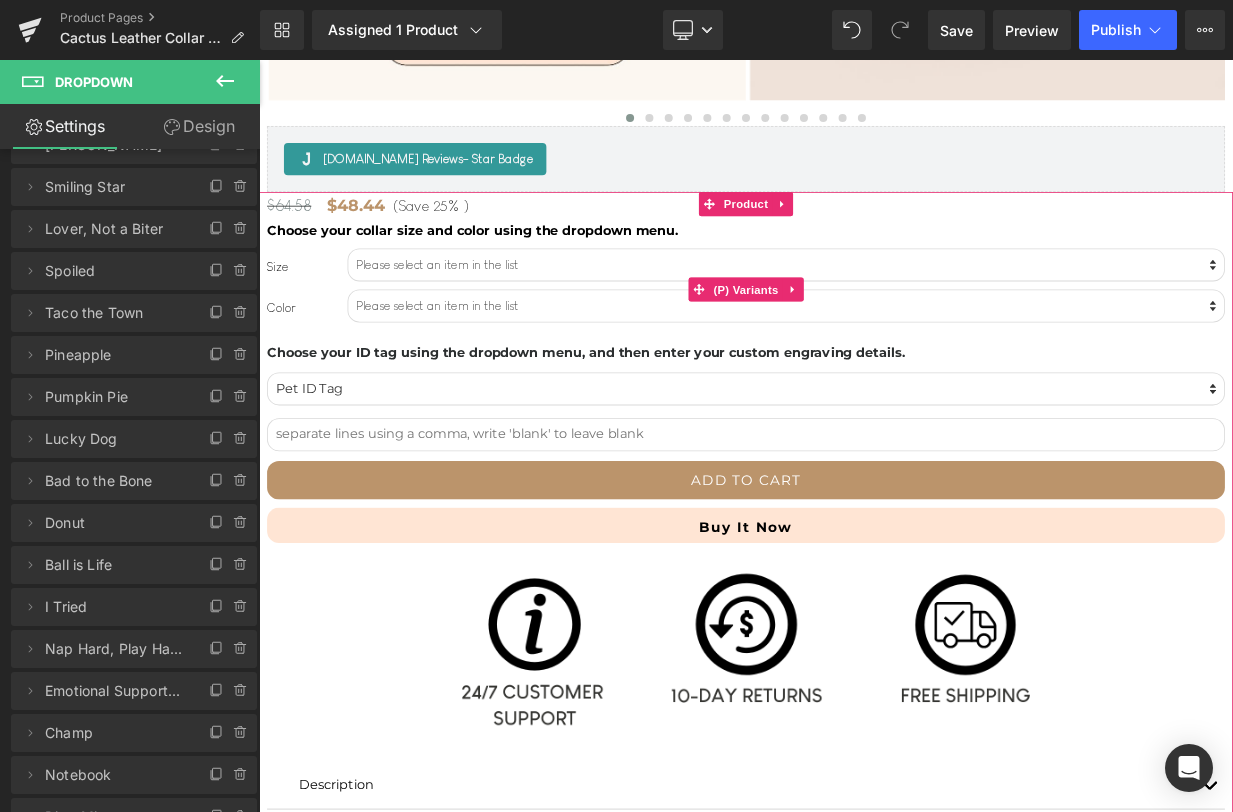 click on "Color
Please select an item in the list
Black
[GEOGRAPHIC_DATA]
Green" at bounding box center (864, 370) 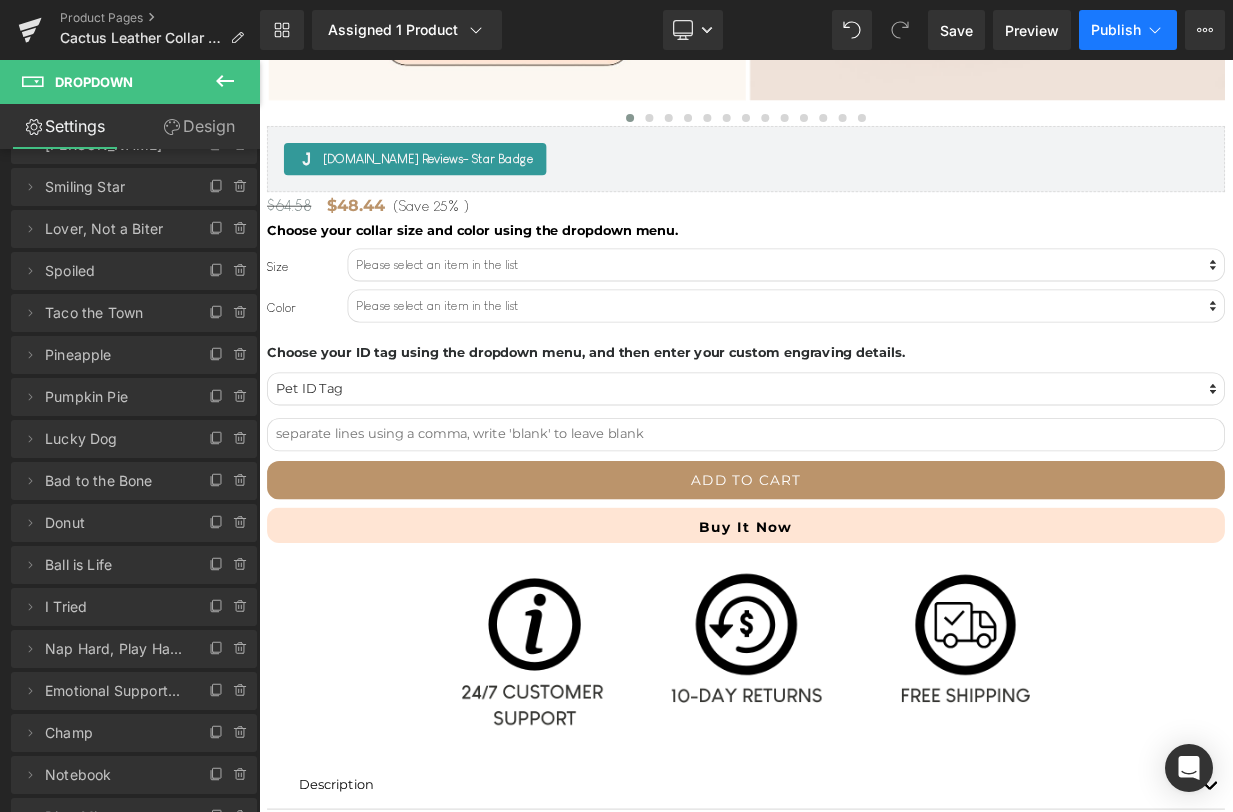 click on "Publish" at bounding box center (1116, 30) 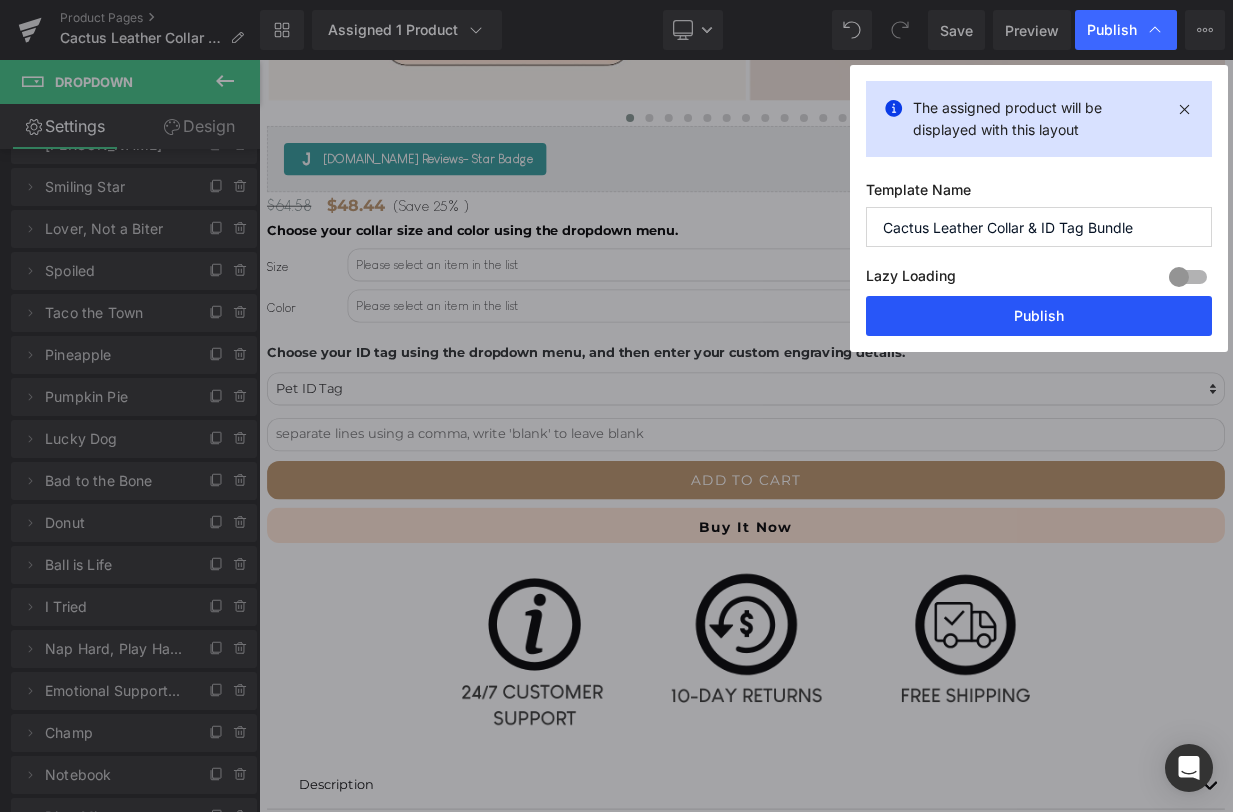 click on "Publish" at bounding box center (1039, 316) 